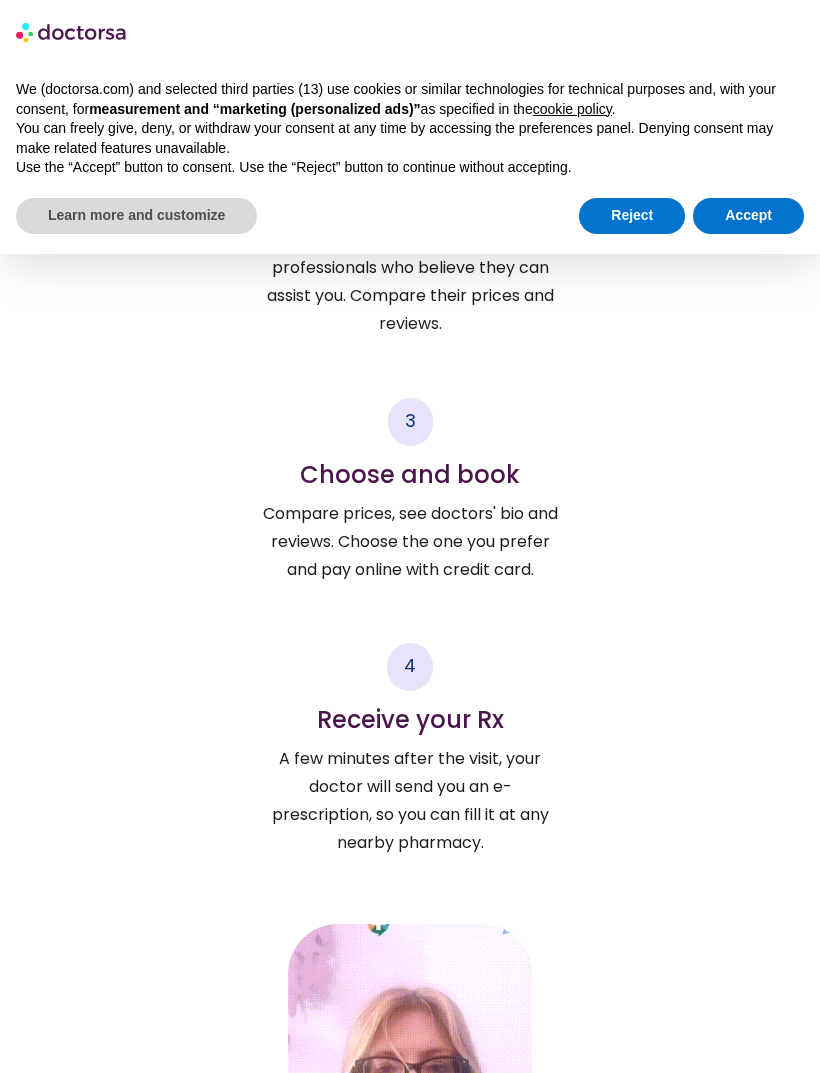 scroll, scrollTop: 3948, scrollLeft: 0, axis: vertical 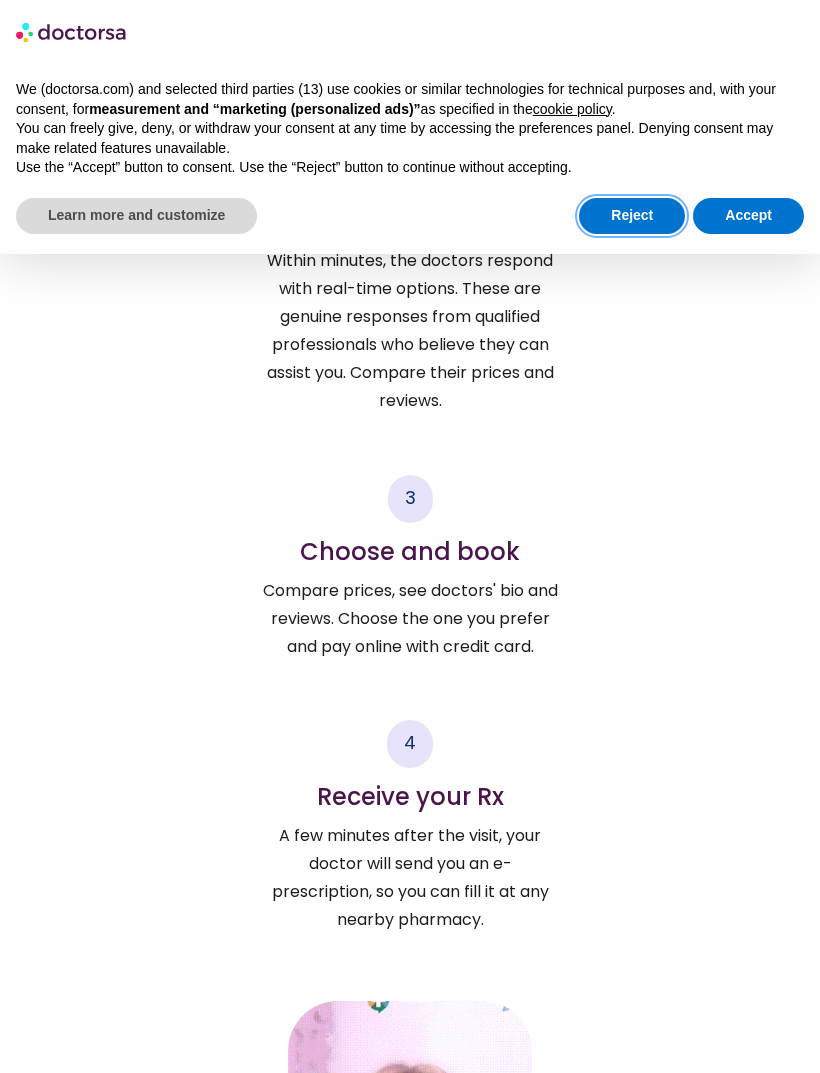click on "Reject" at bounding box center (632, 216) 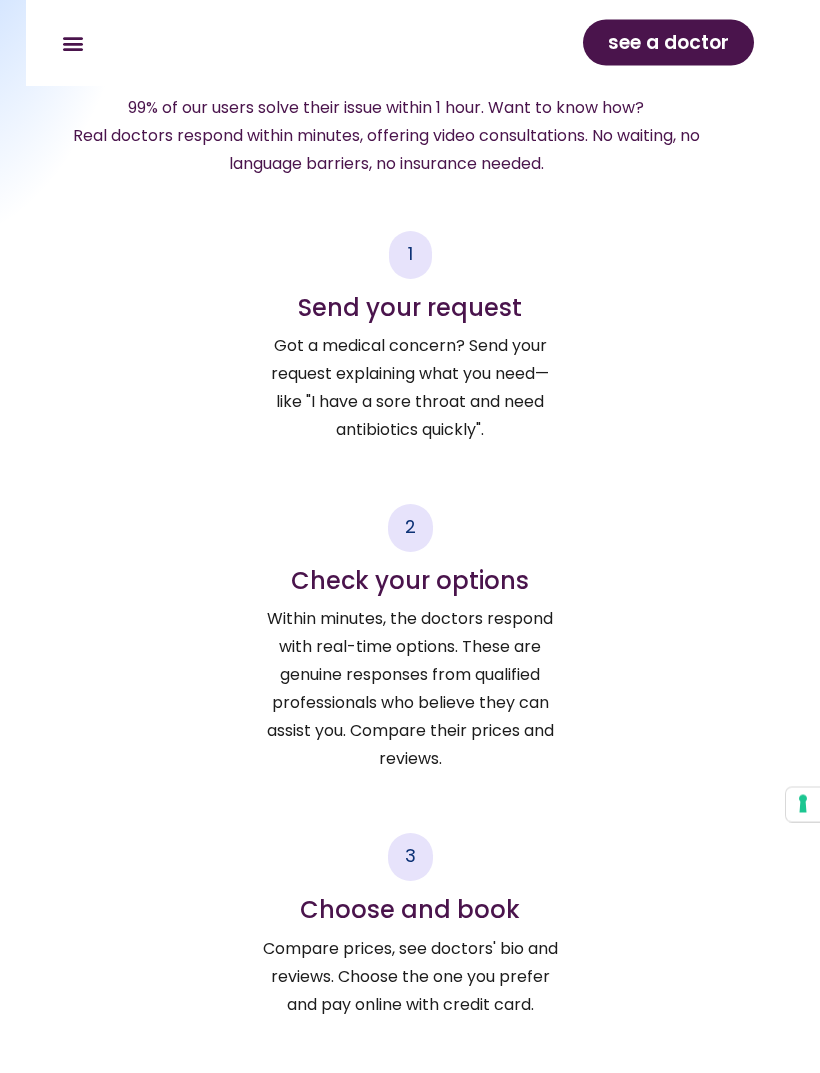 scroll, scrollTop: 3590, scrollLeft: 0, axis: vertical 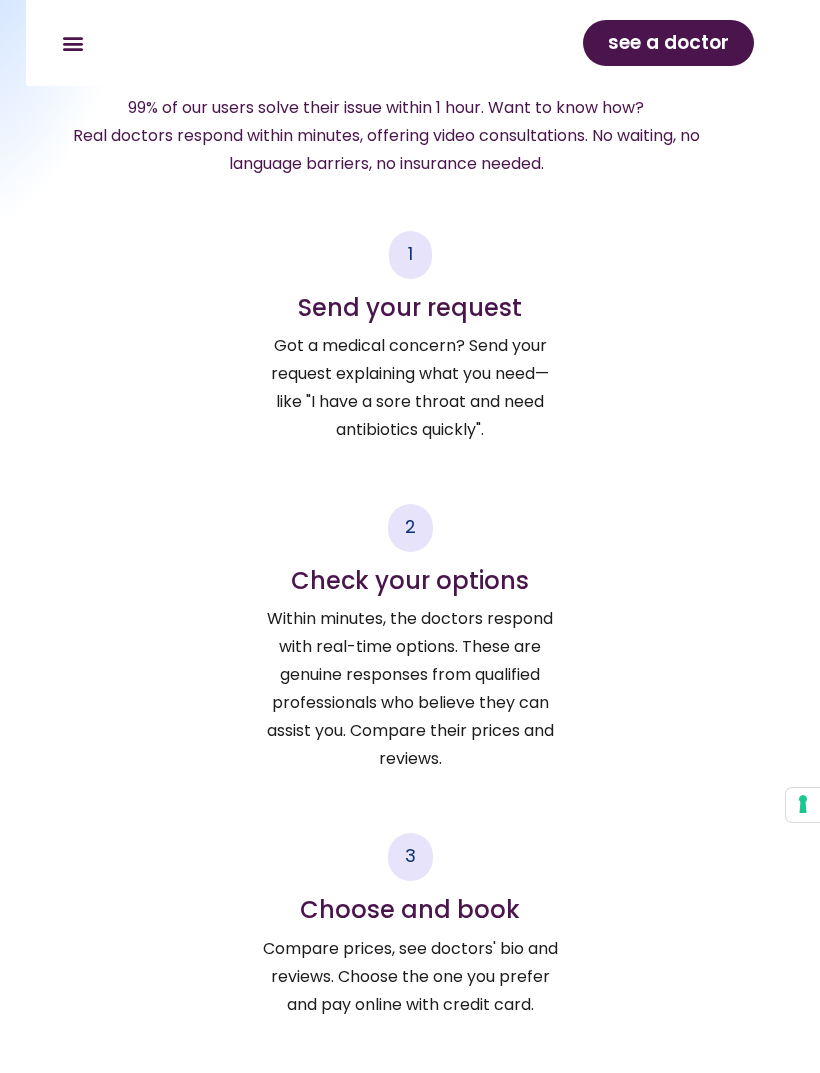 click on "see a doctor" at bounding box center (668, 43) 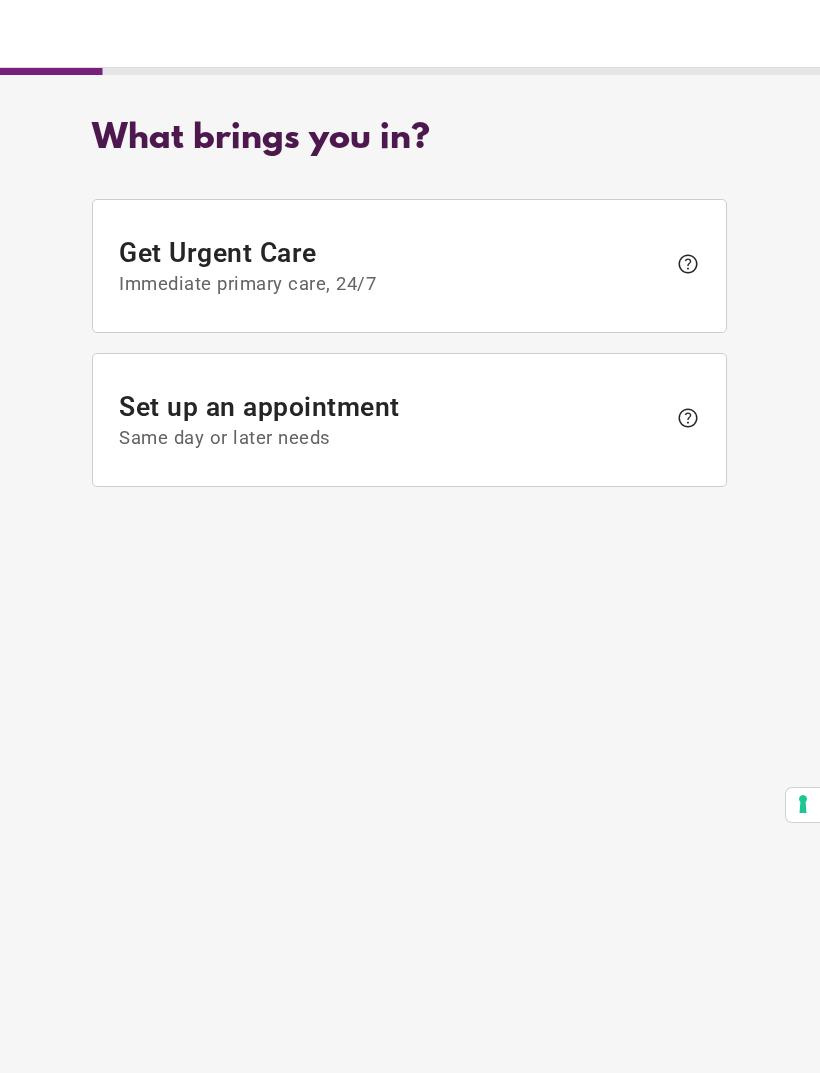 scroll, scrollTop: 0, scrollLeft: 0, axis: both 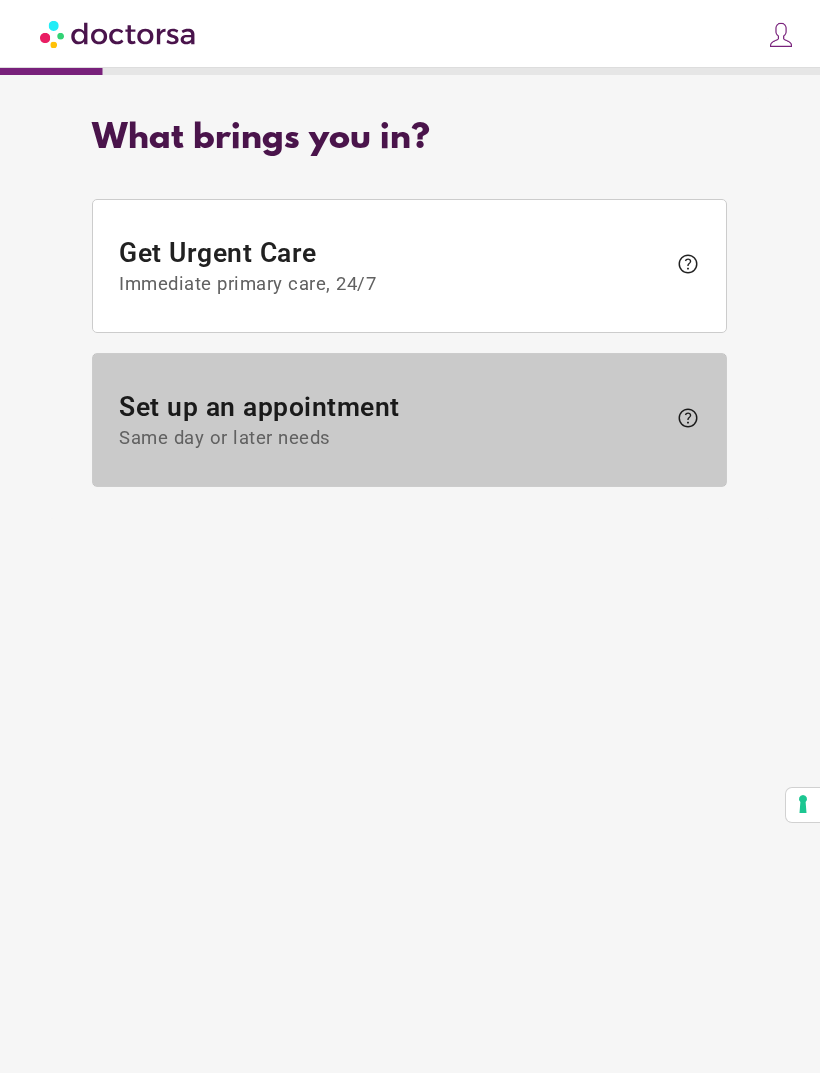 click on "help" at bounding box center [688, 418] 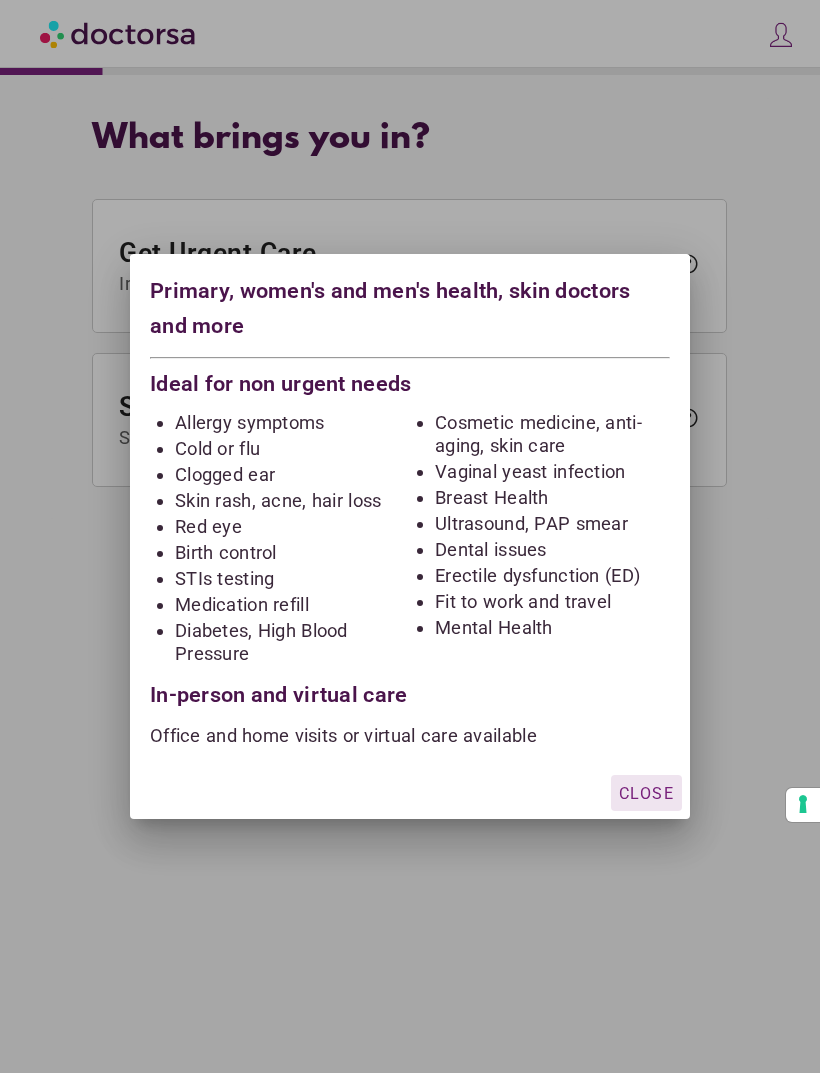 click on "Close" at bounding box center [646, 792] 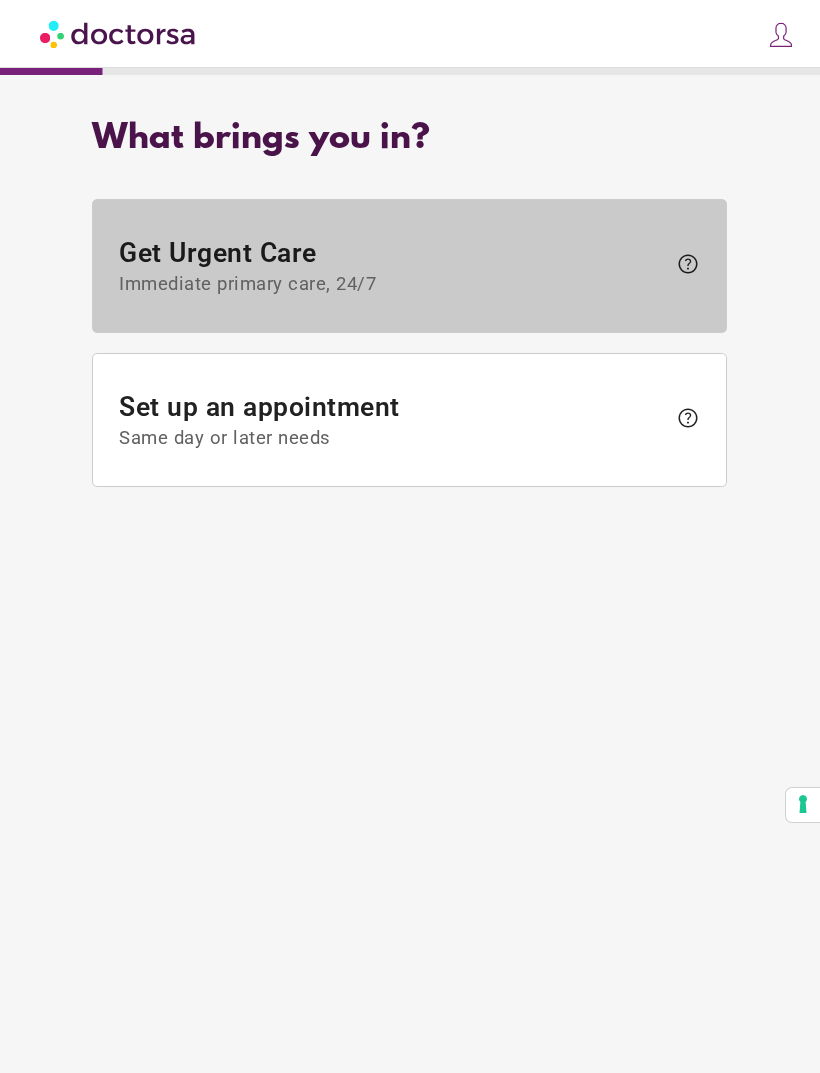 click on "help" at bounding box center [688, 264] 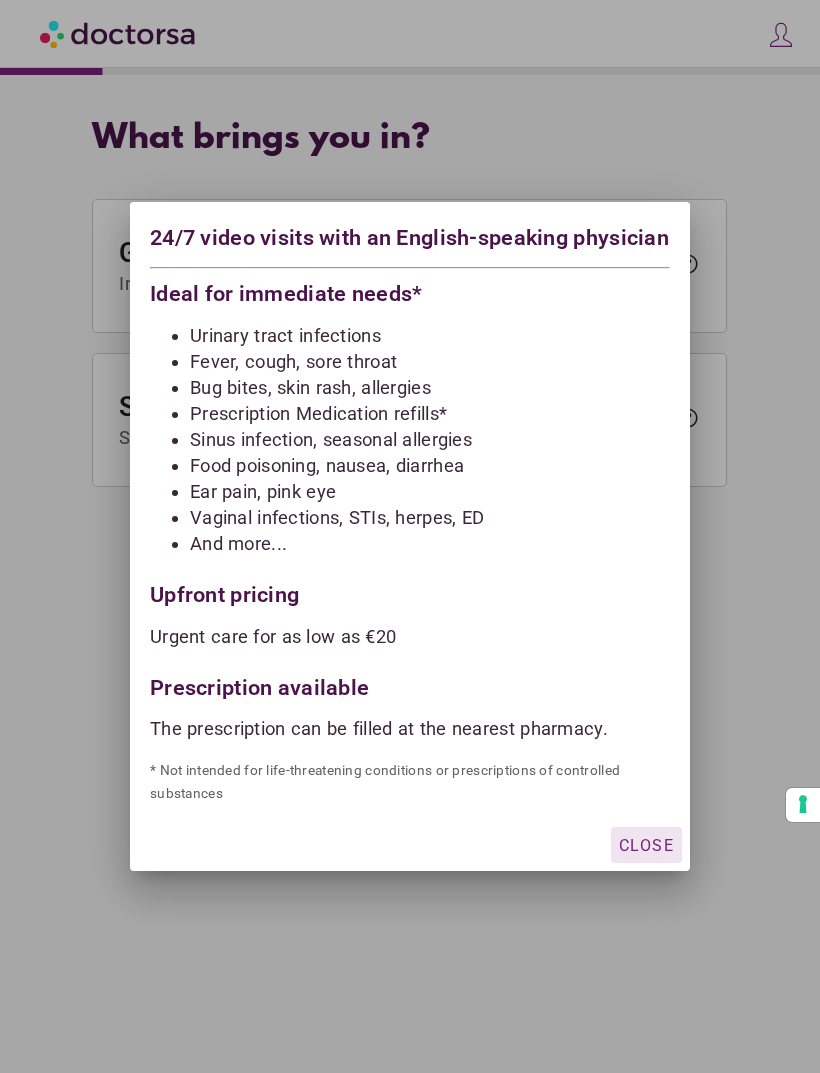 click on "Close" at bounding box center [646, 845] 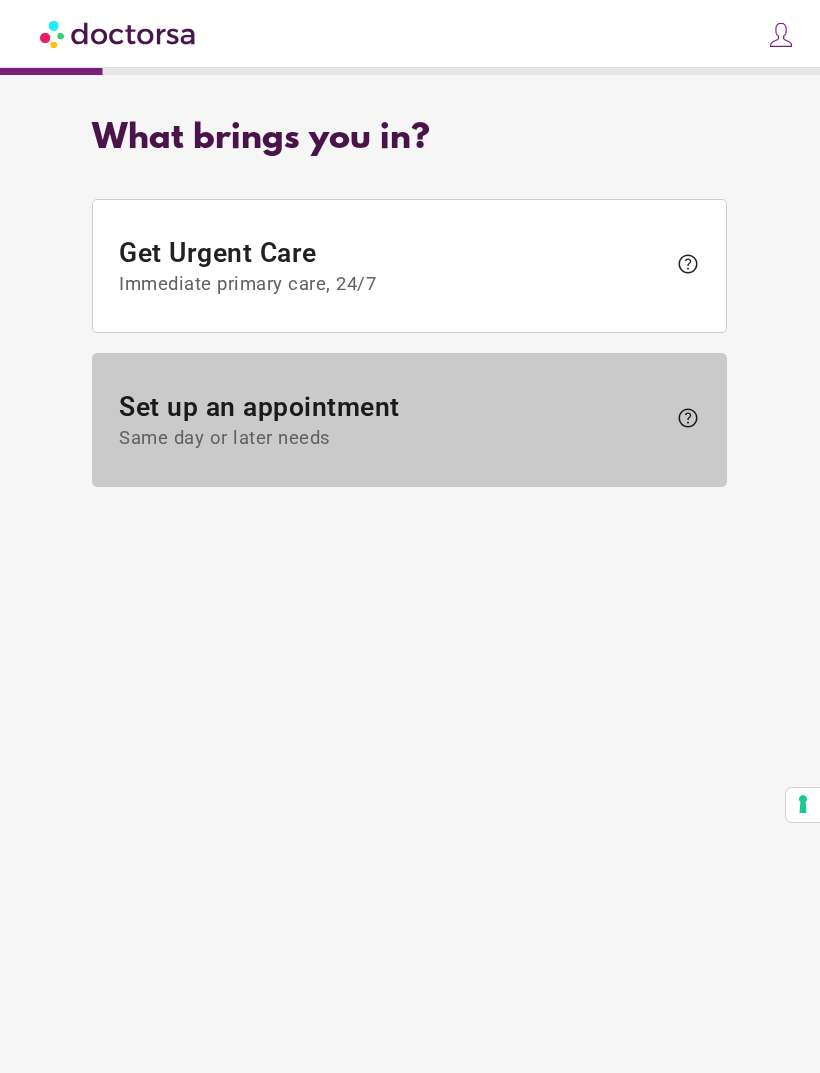 click on "help" at bounding box center [688, 418] 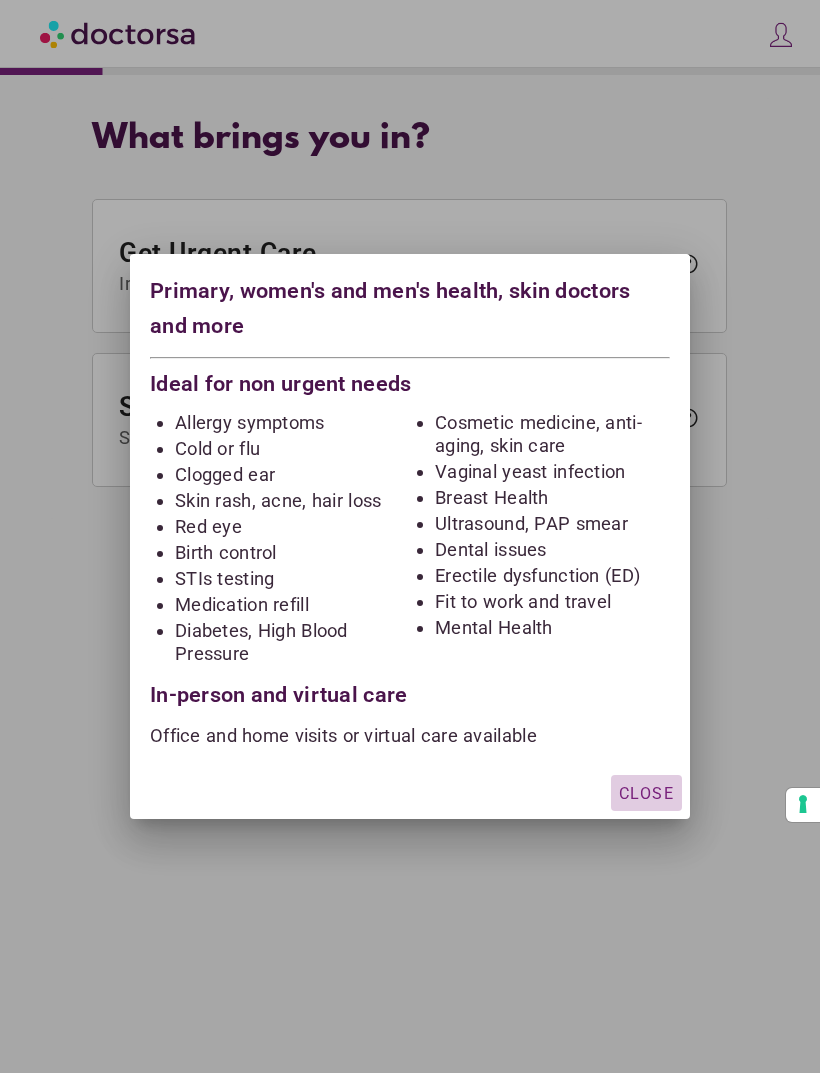 click on "Close" at bounding box center [646, 792] 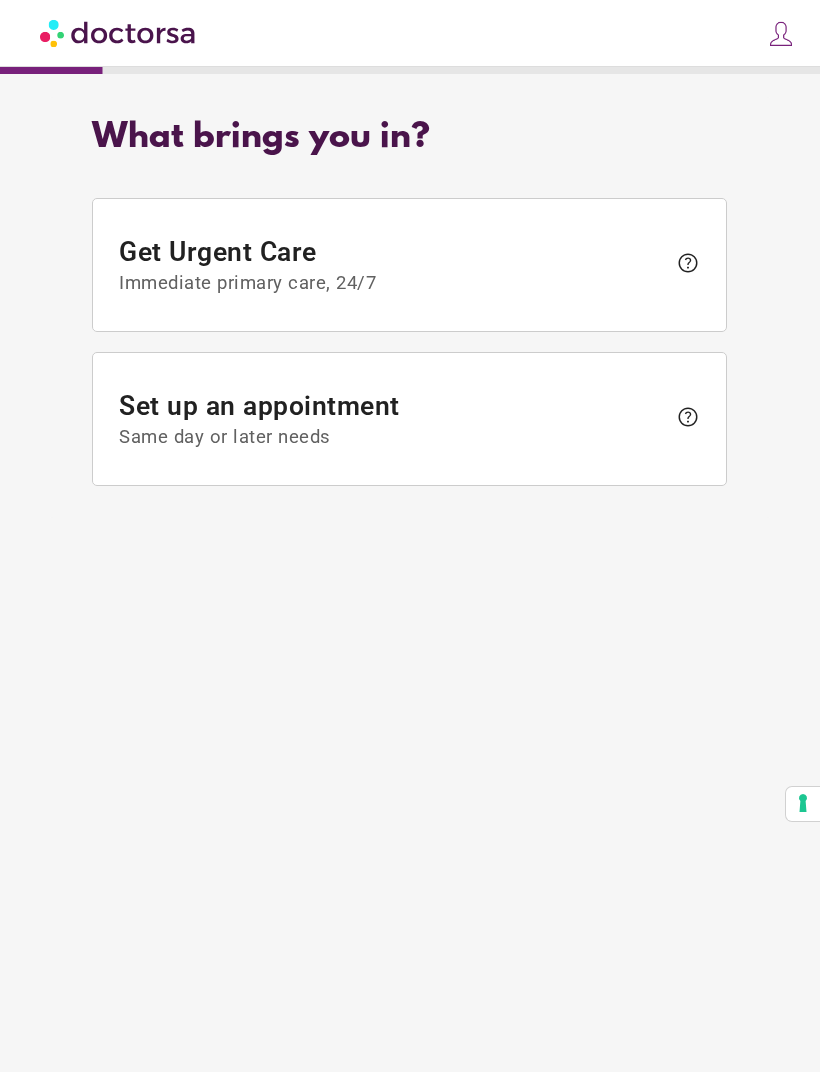 scroll, scrollTop: 0, scrollLeft: 0, axis: both 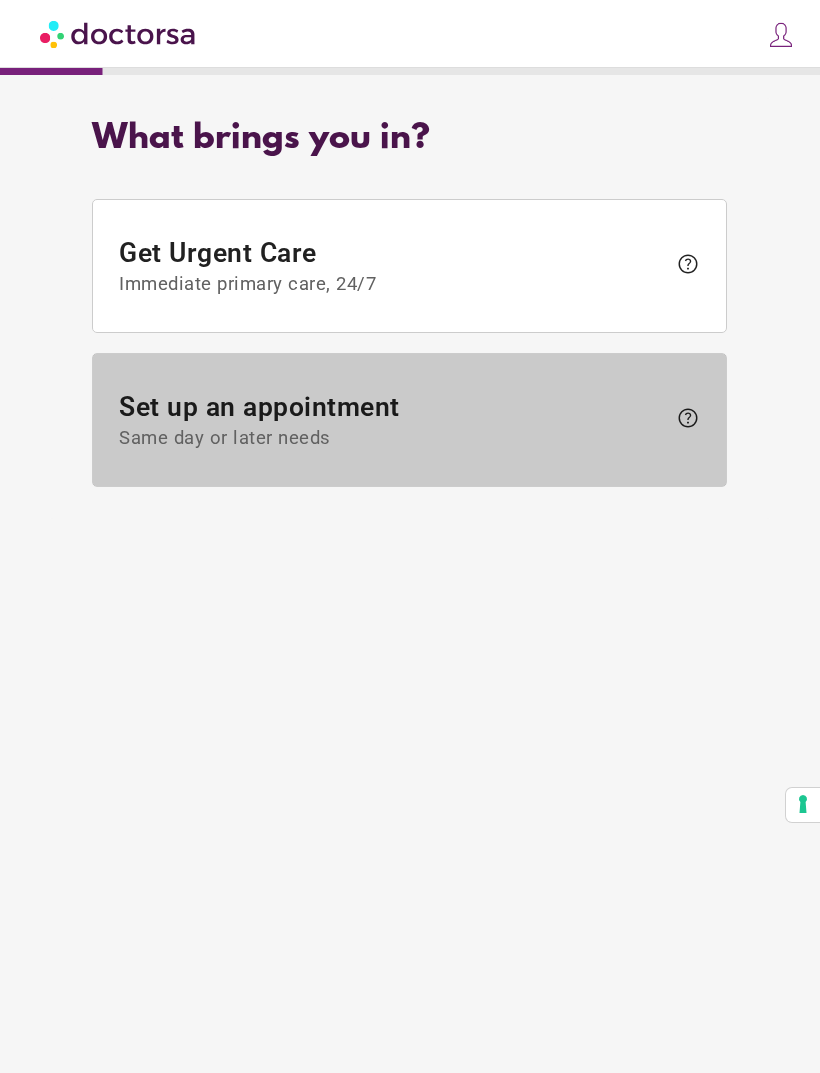 click on "Set up an appointment
Same day or later needs" at bounding box center (393, 421) 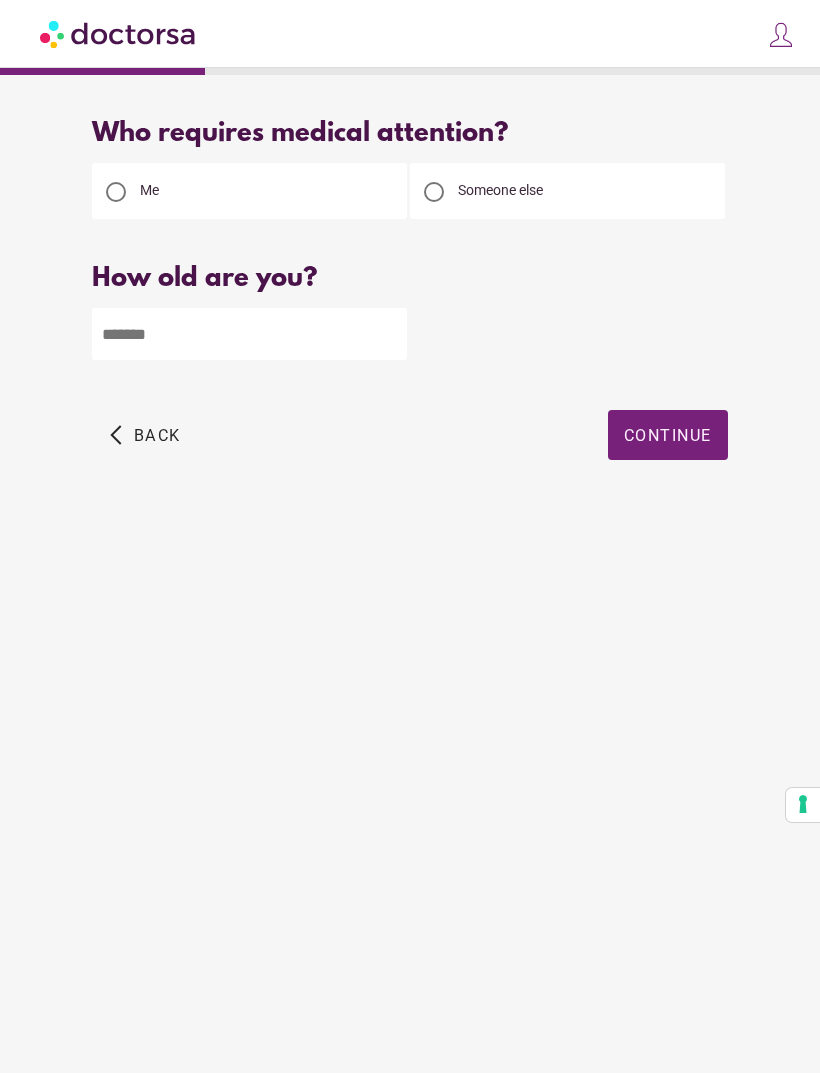 click at bounding box center (249, 334) 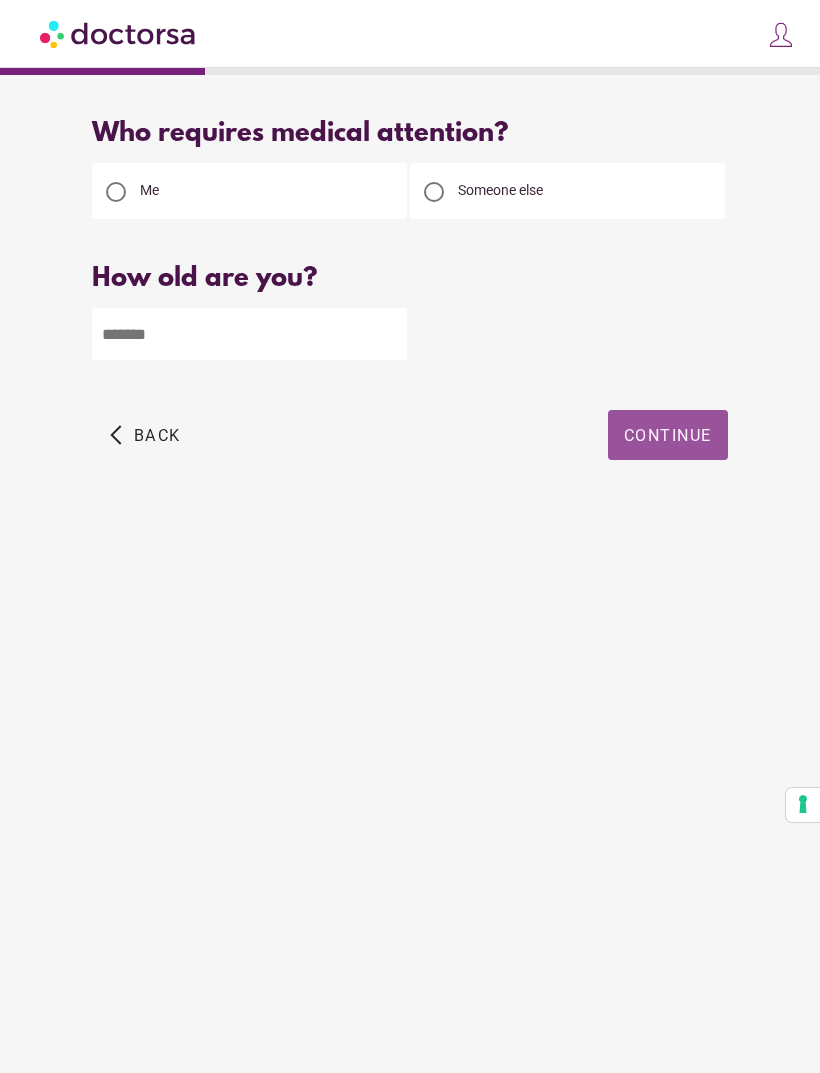 click at bounding box center [668, 435] 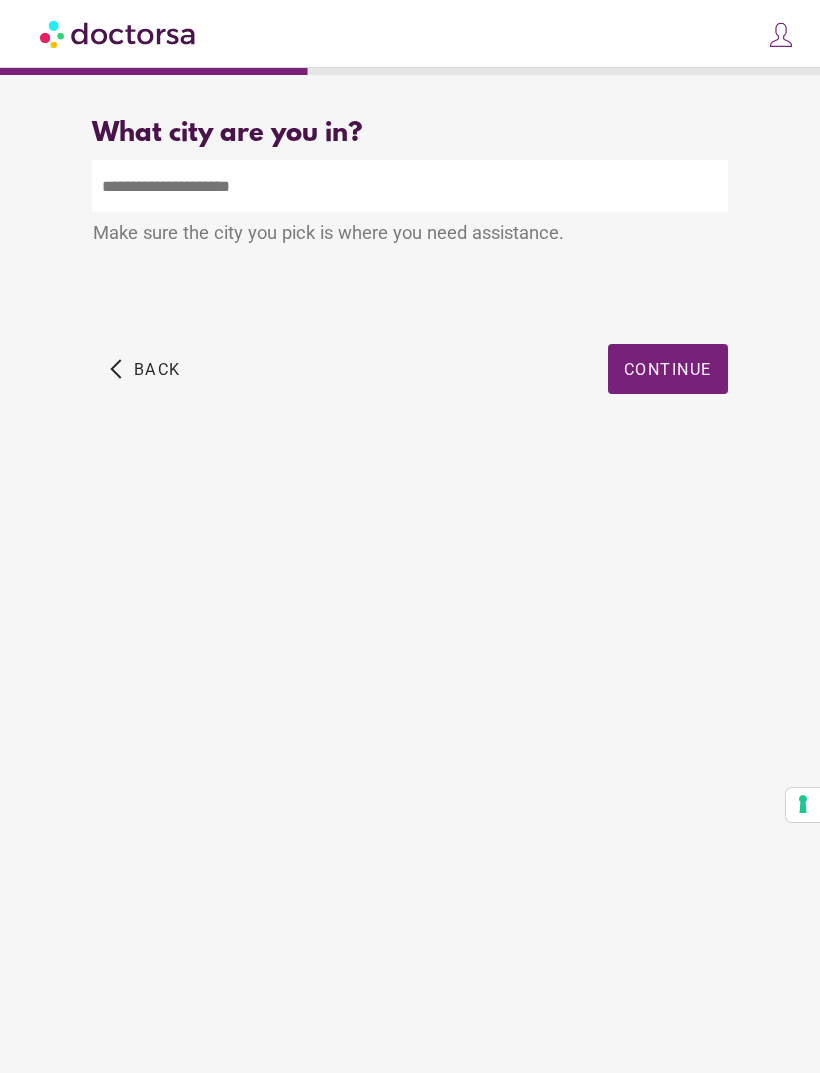 click at bounding box center [409, 186] 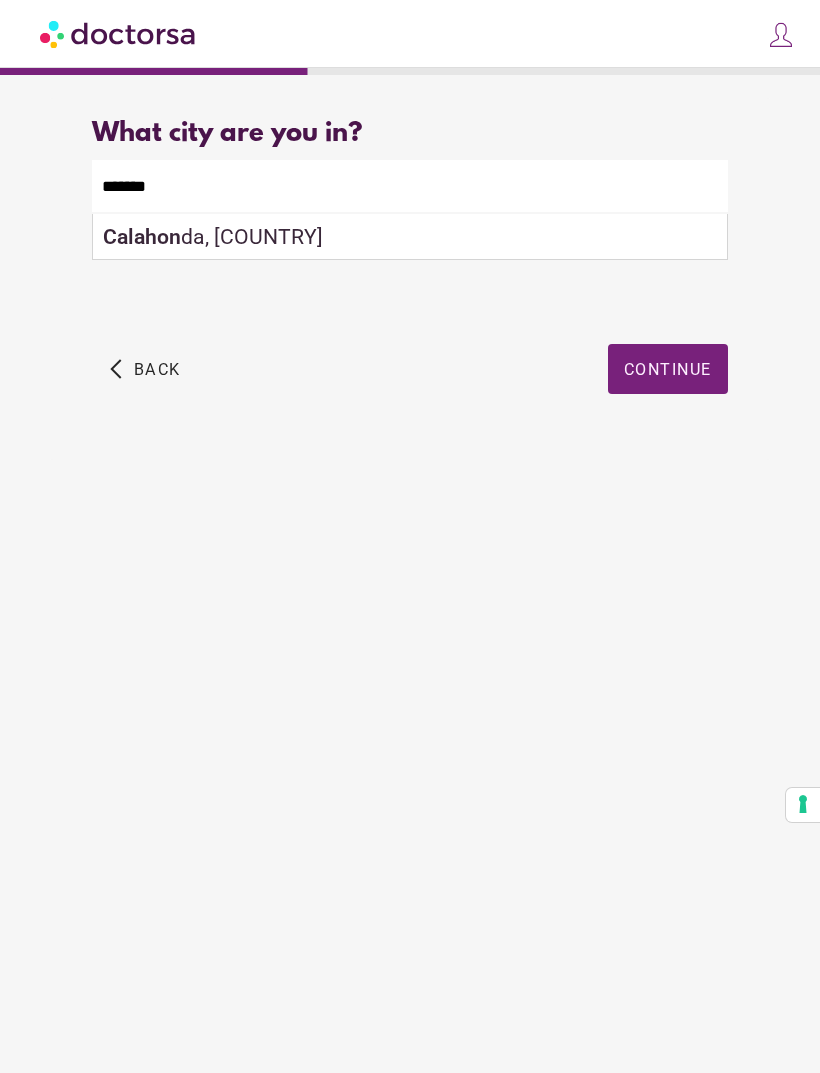 type on "*******" 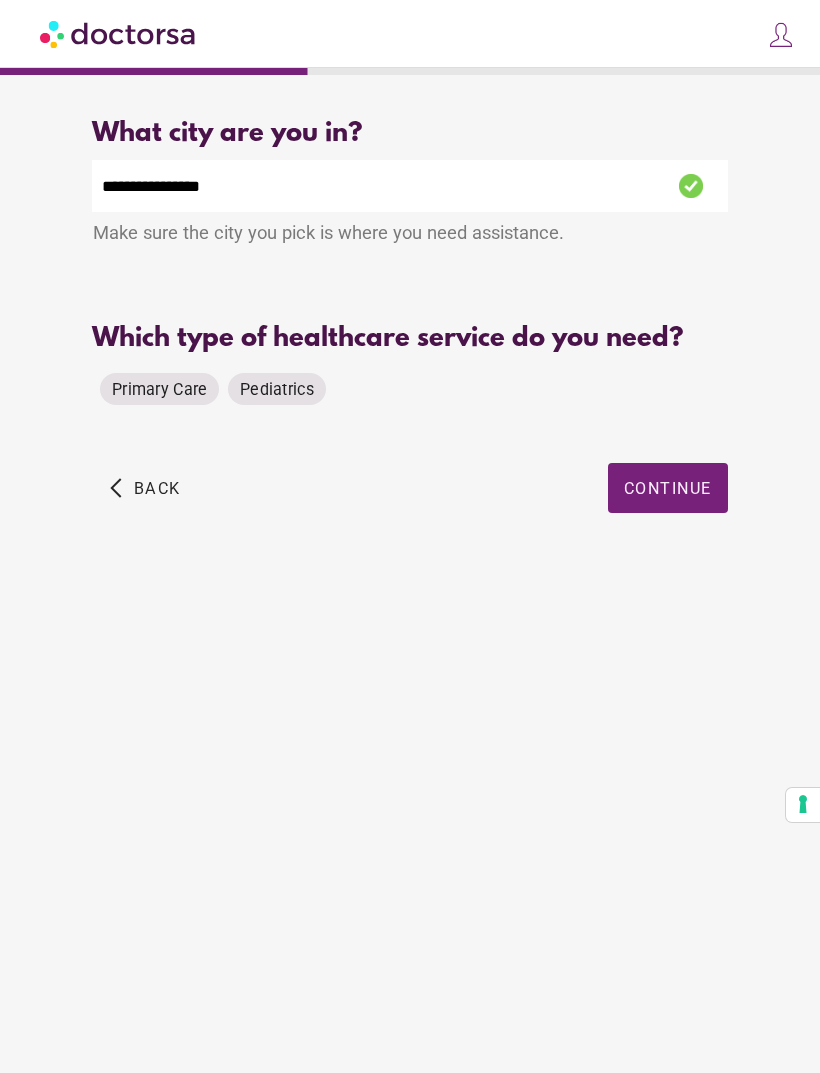 click on "Primary Care" at bounding box center [159, 389] 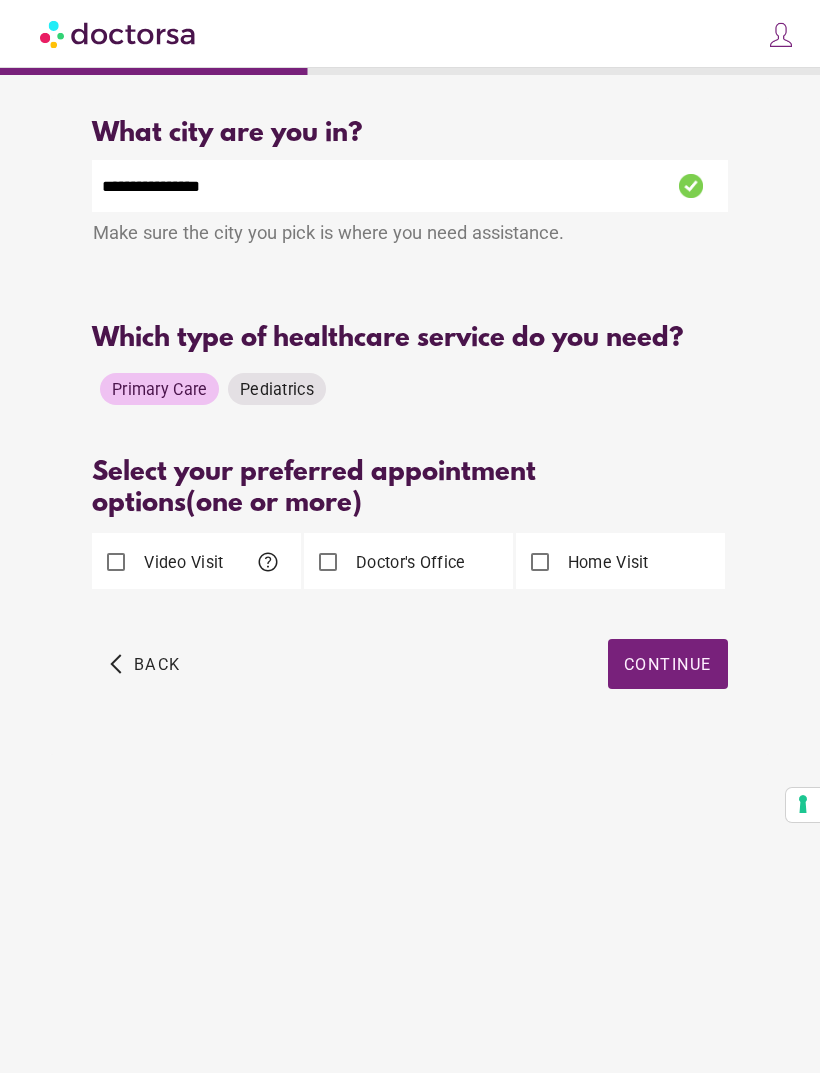 click on "Continue" at bounding box center (668, 664) 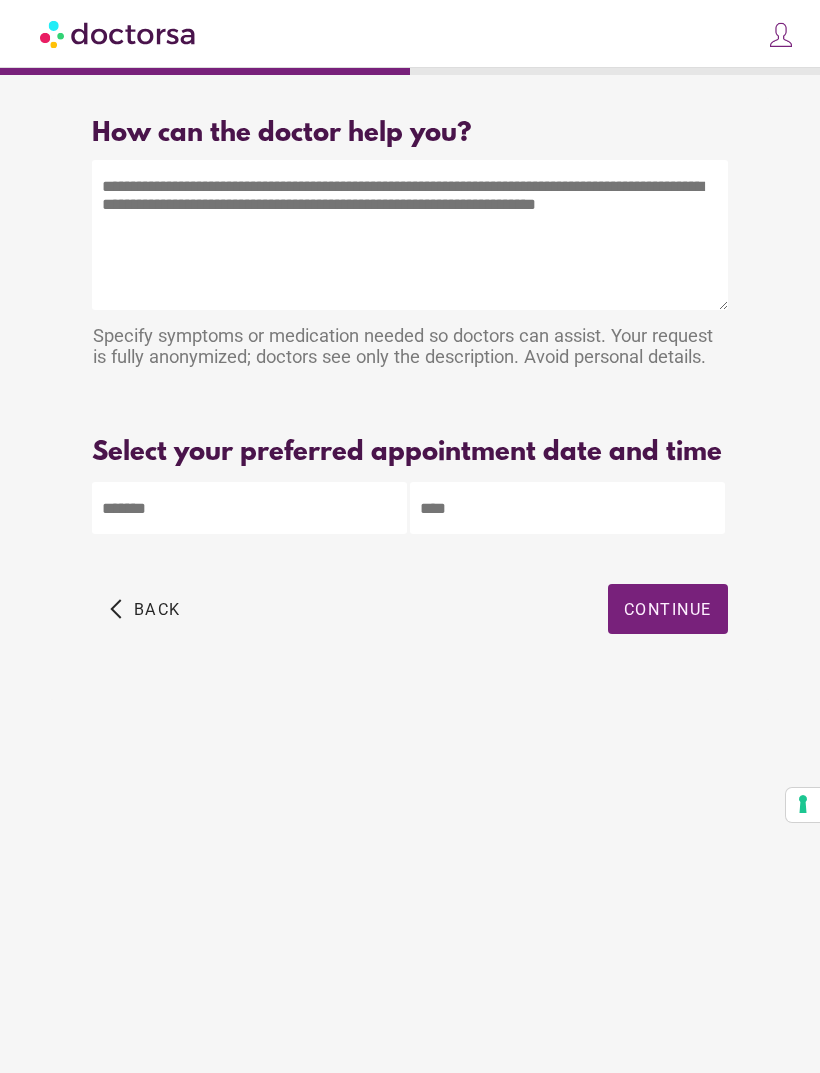click at bounding box center [409, 235] 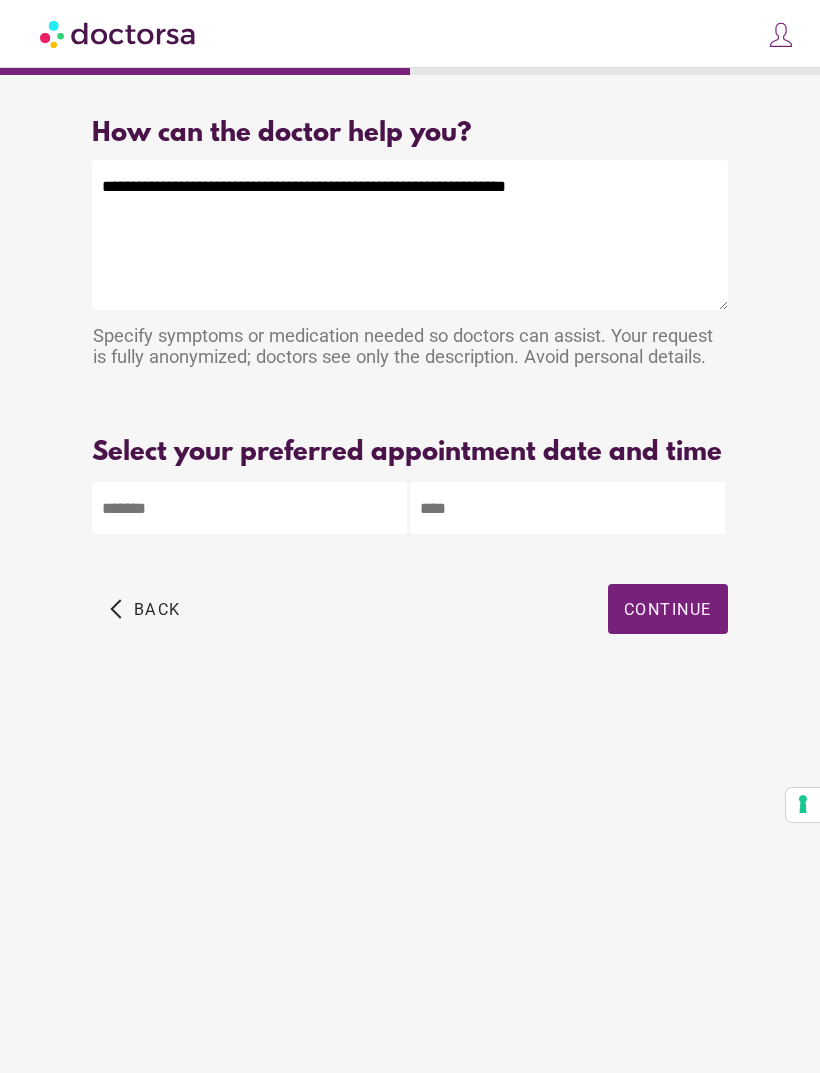 click on "**********" at bounding box center [409, 235] 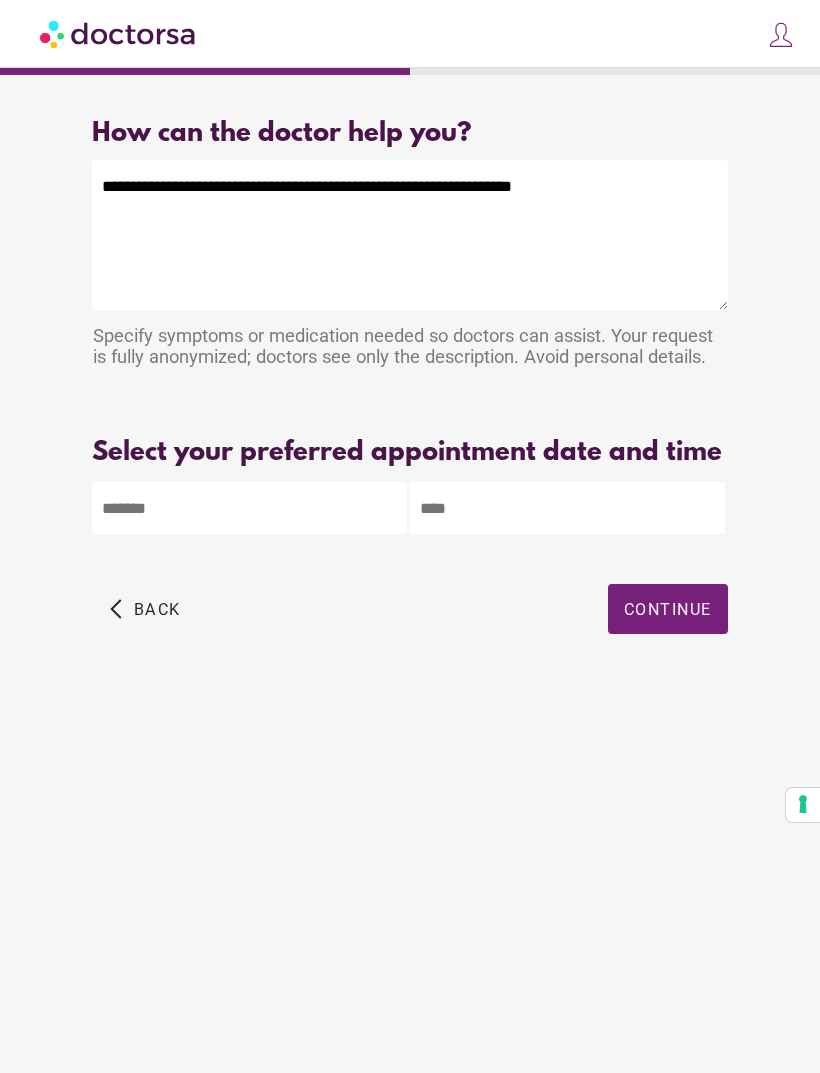 click on "**********" at bounding box center (409, 235) 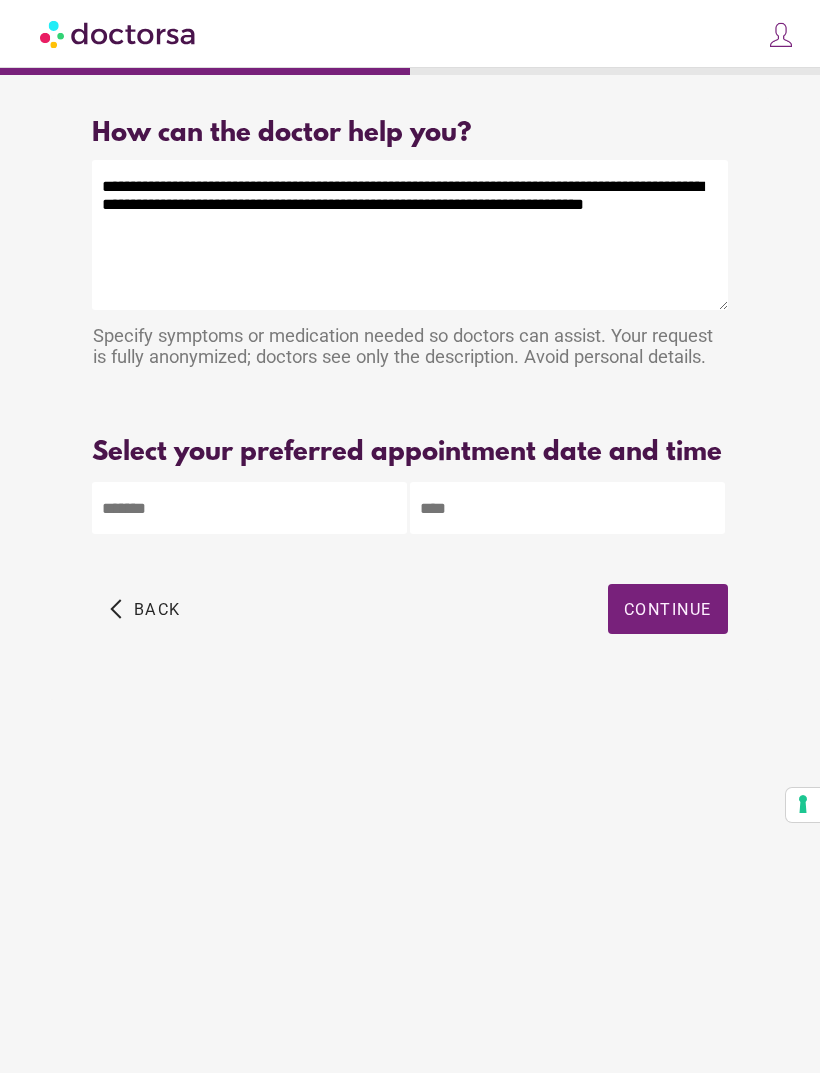 click on "**********" at bounding box center [409, 235] 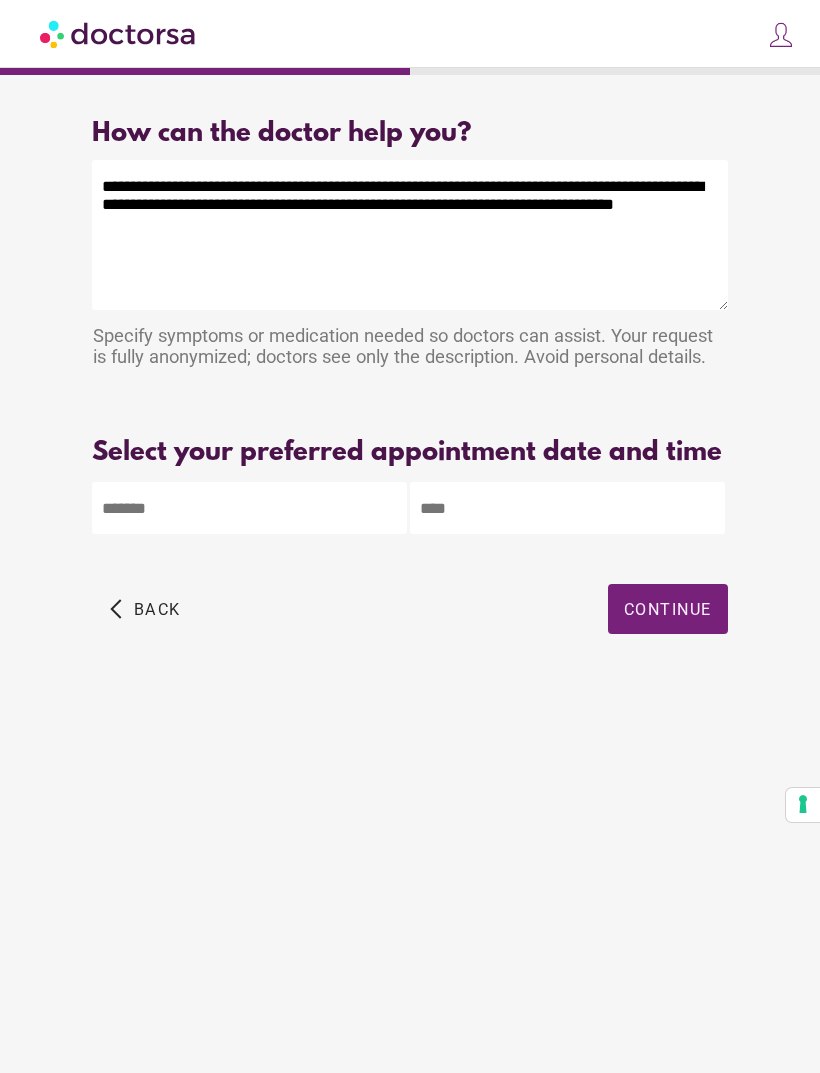 click on "**********" at bounding box center [409, 235] 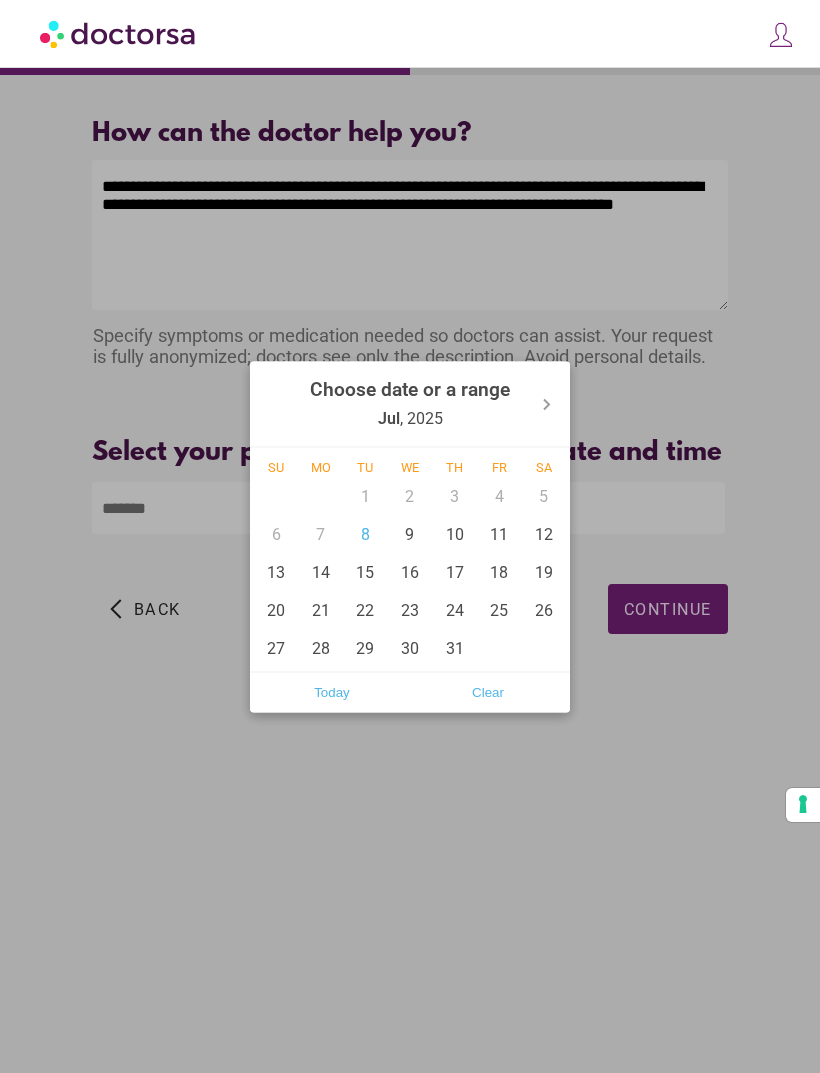 click at bounding box center (410, 536) 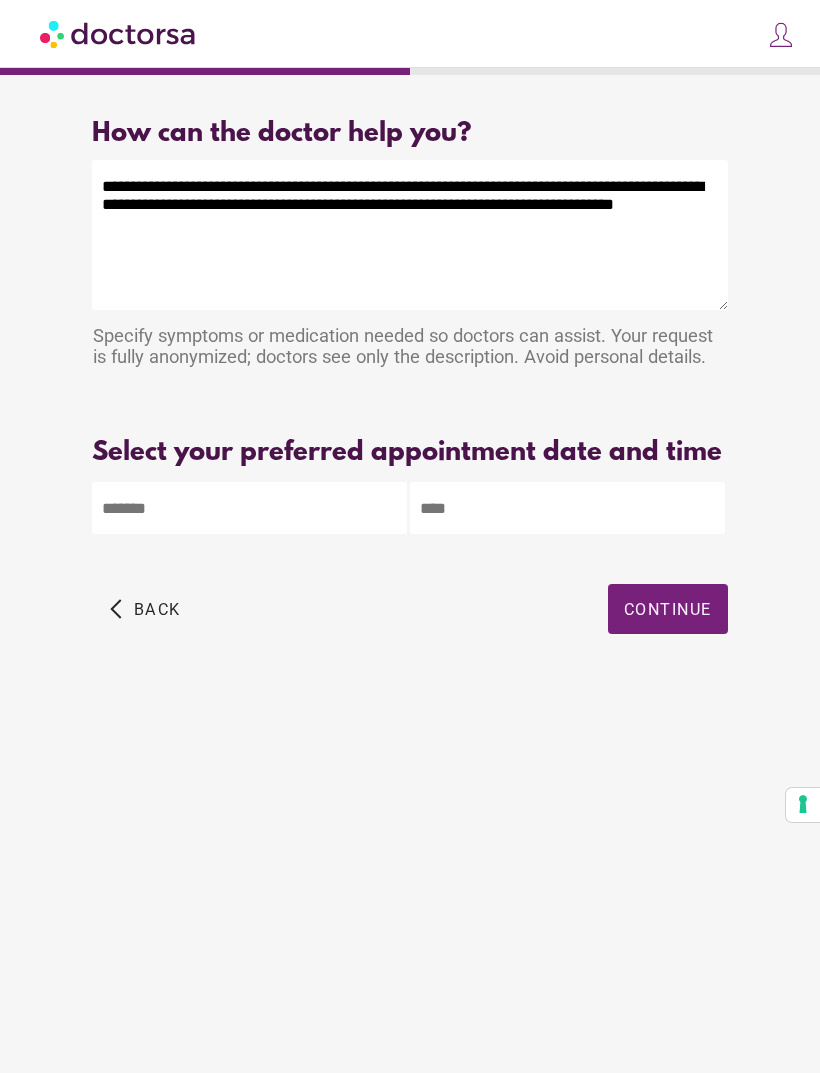 click on "**********" at bounding box center (410, 536) 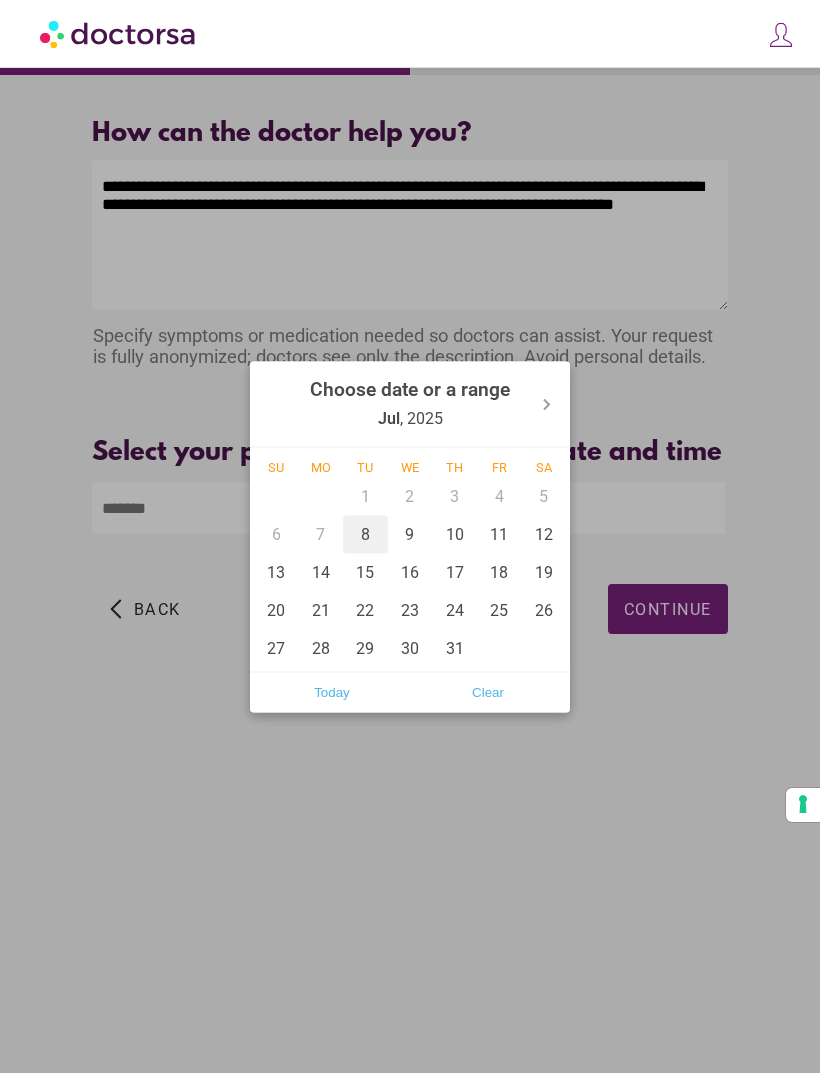 click on "8" at bounding box center [365, 534] 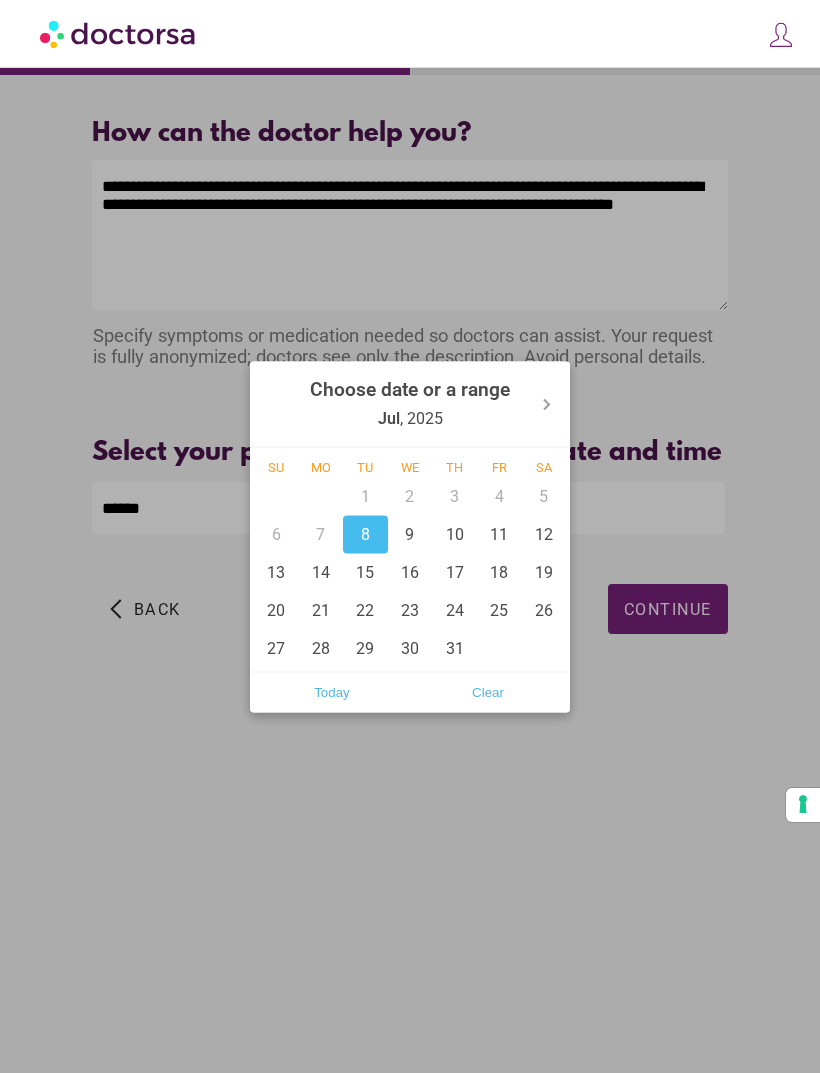 click at bounding box center [410, 536] 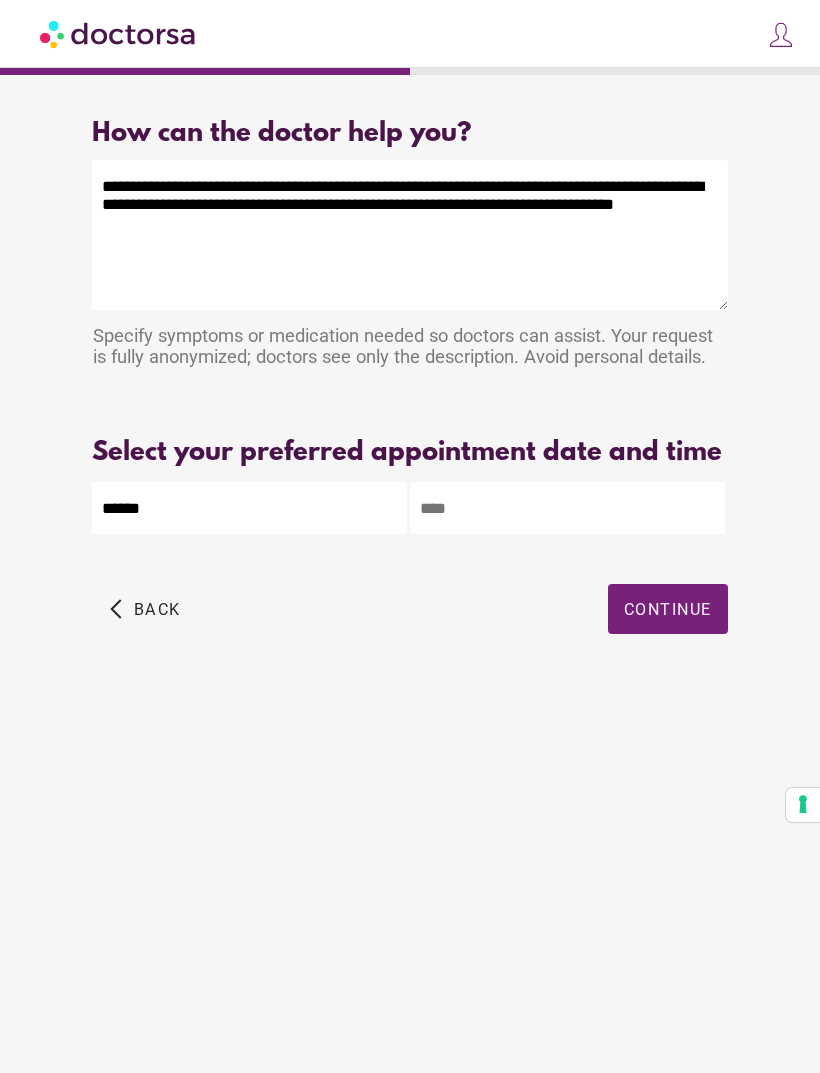 click at bounding box center [567, 508] 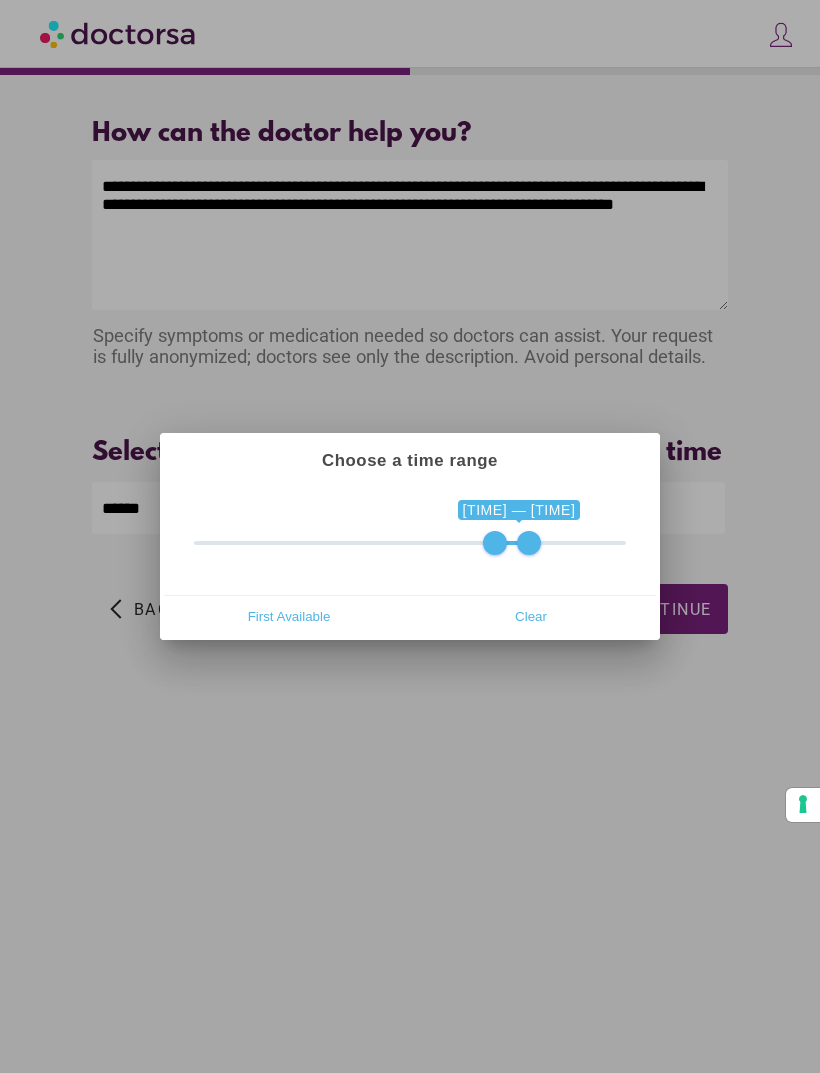 click at bounding box center [529, 543] 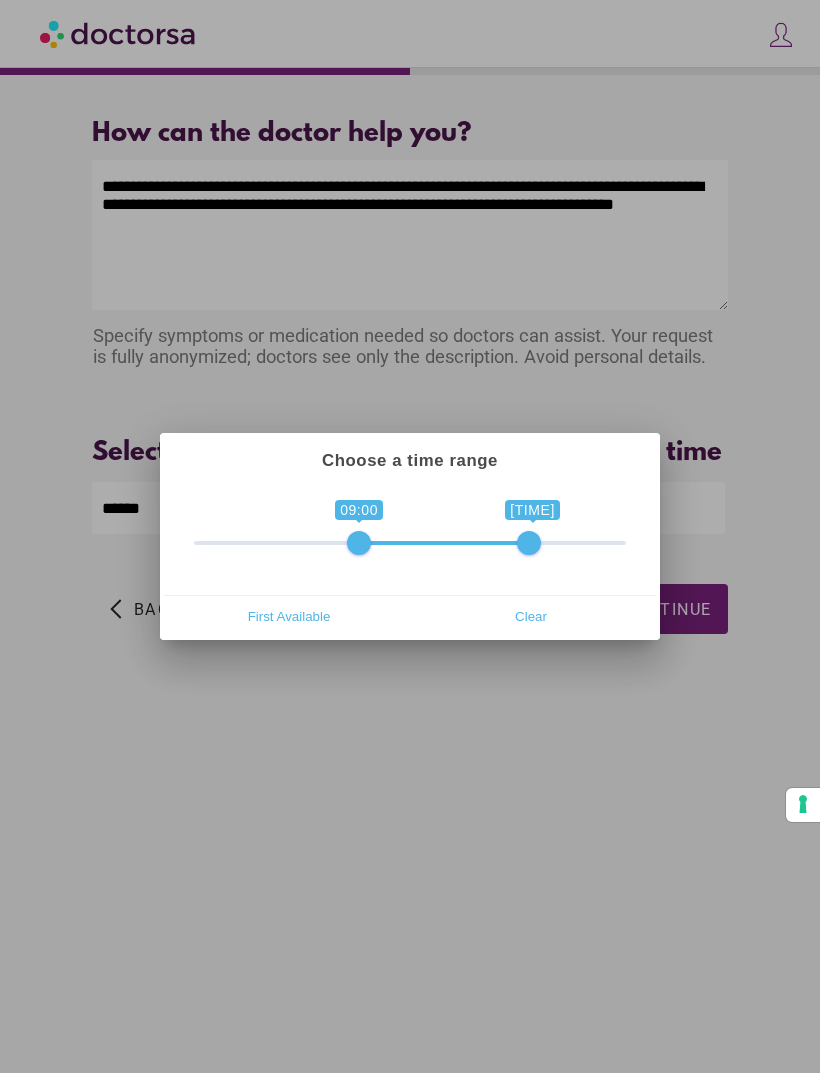 click at bounding box center (410, 536) 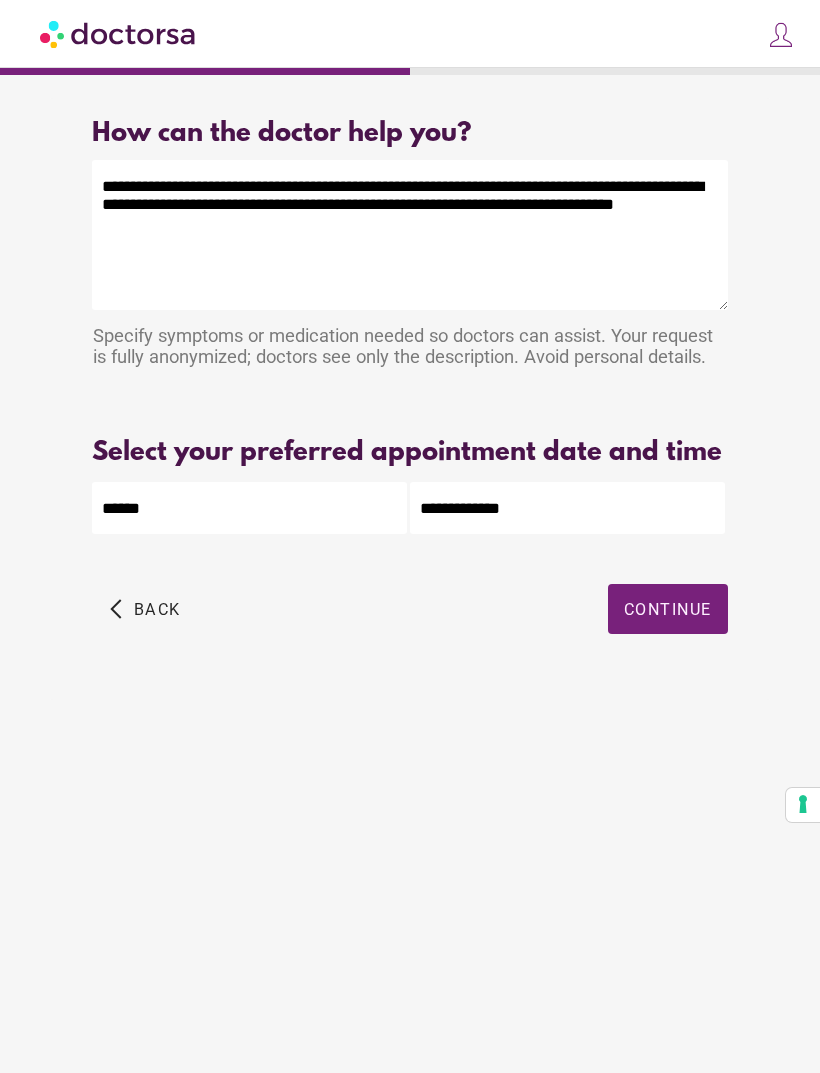 click on "**********" at bounding box center [410, 536] 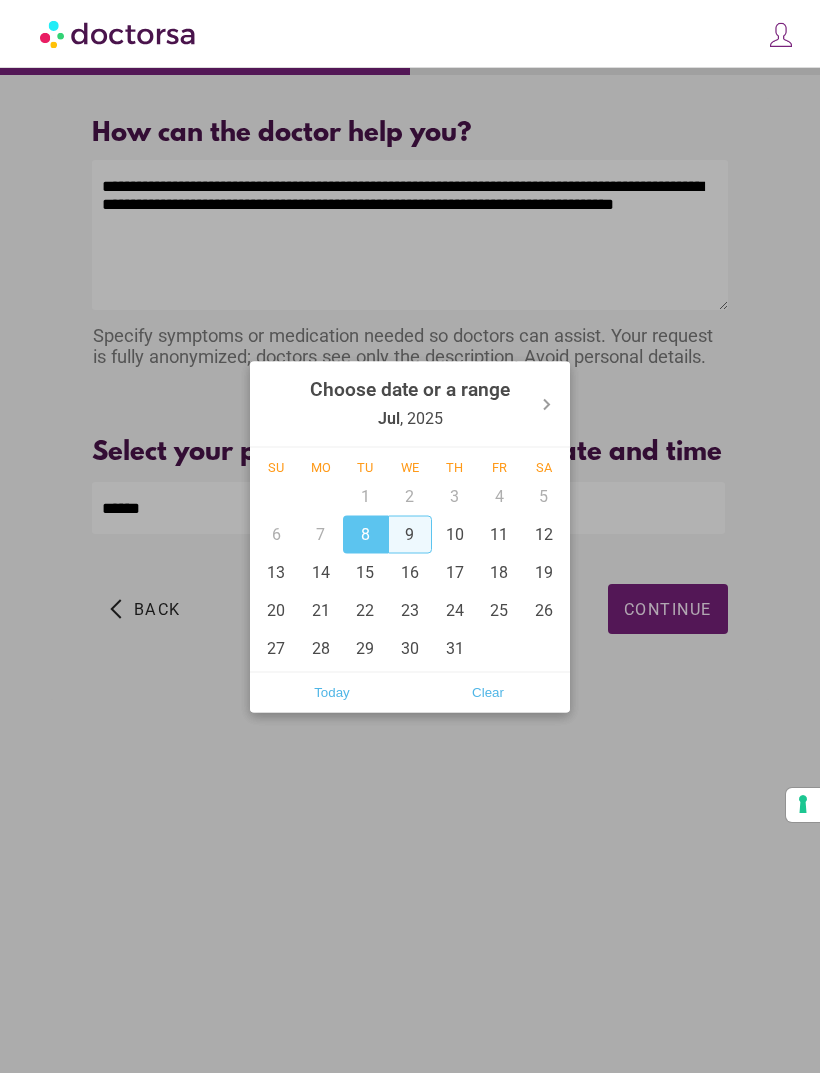 click on "9" at bounding box center (410, 534) 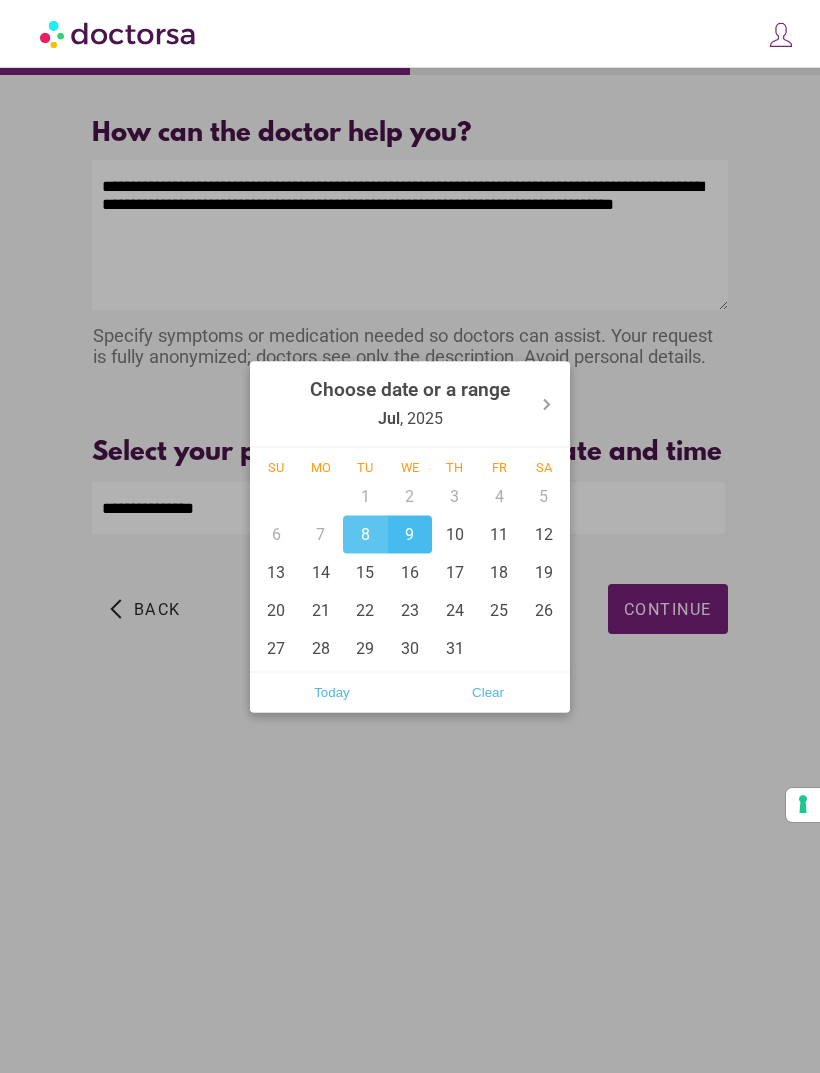 click on "8" at bounding box center [365, 534] 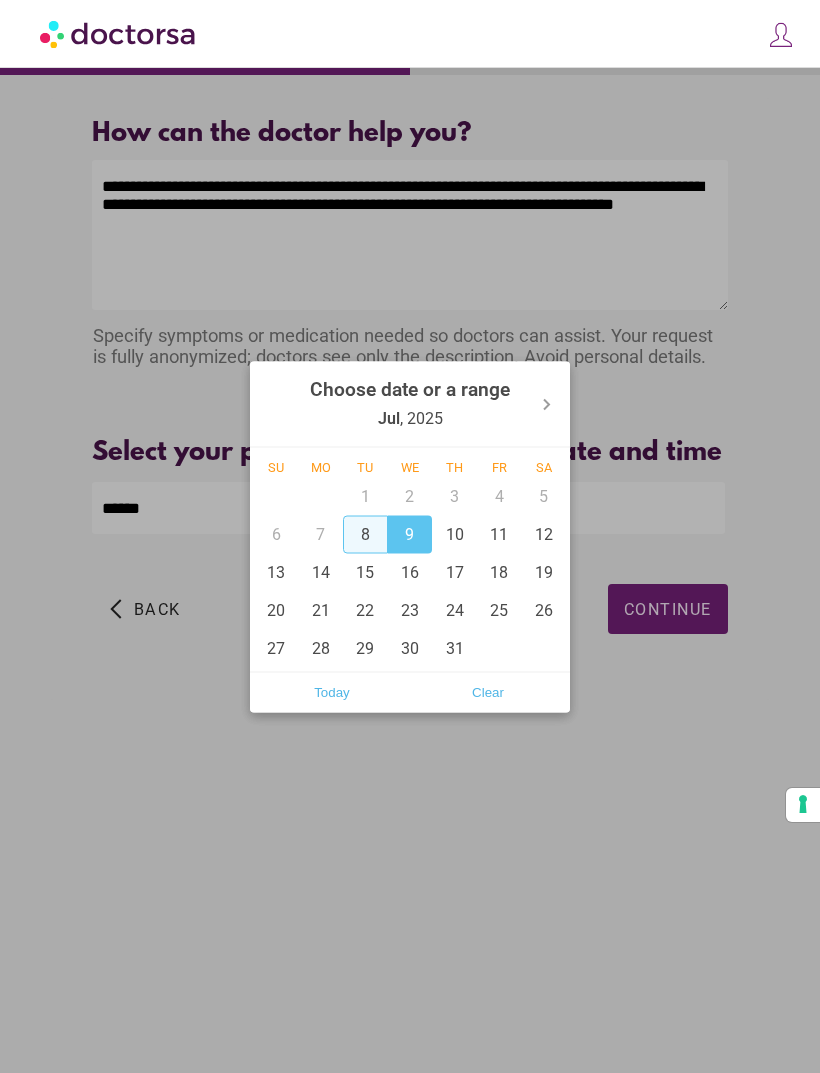 click at bounding box center [410, 536] 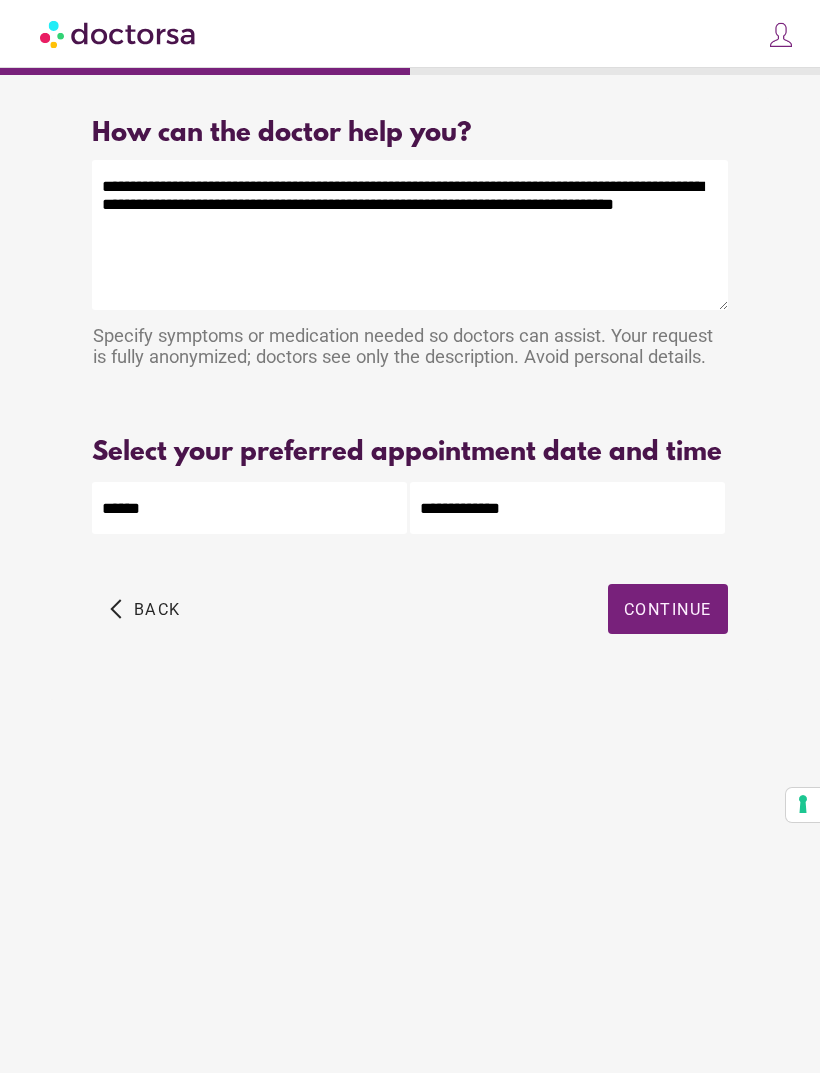 click on "**********" at bounding box center [410, 536] 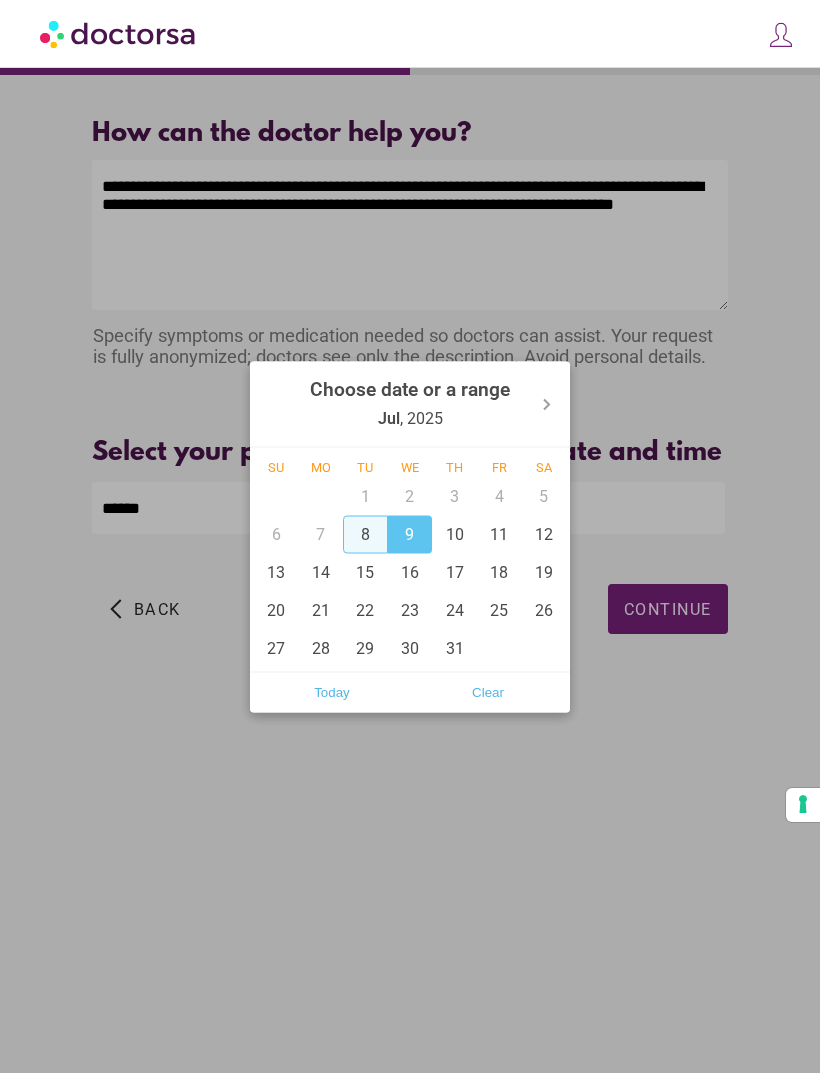 click on "8" at bounding box center (365, 534) 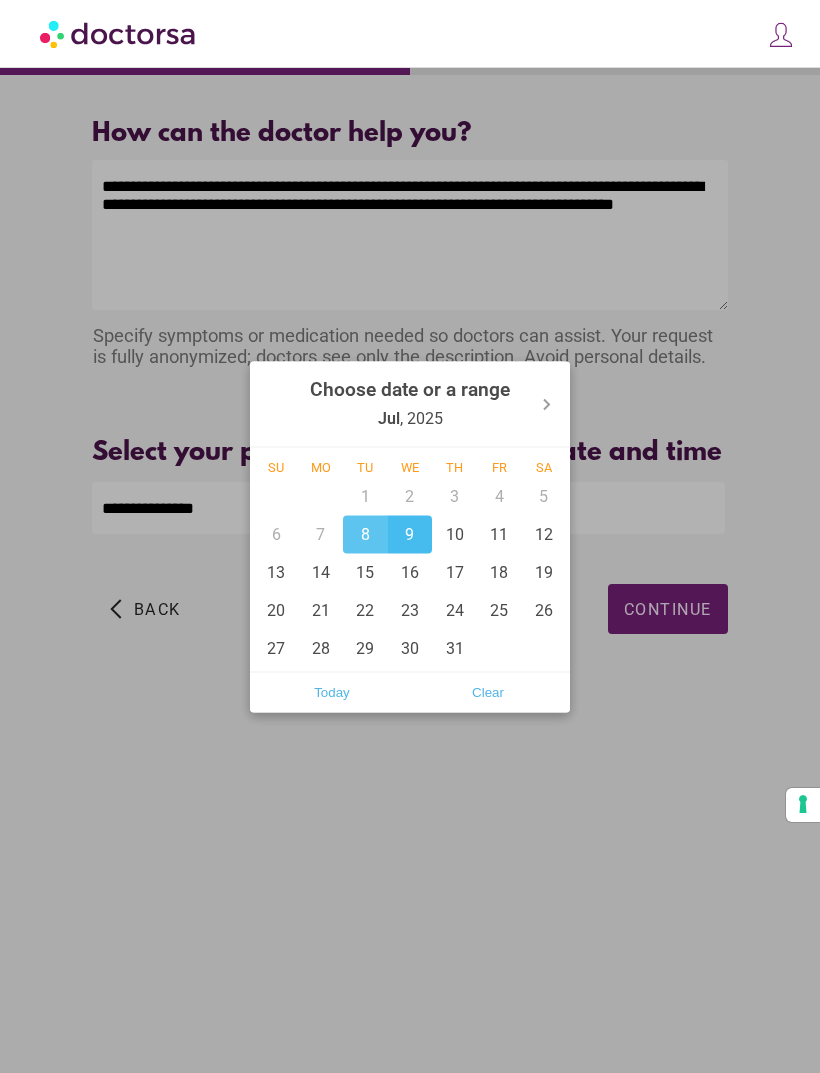 click on "9" at bounding box center [410, 534] 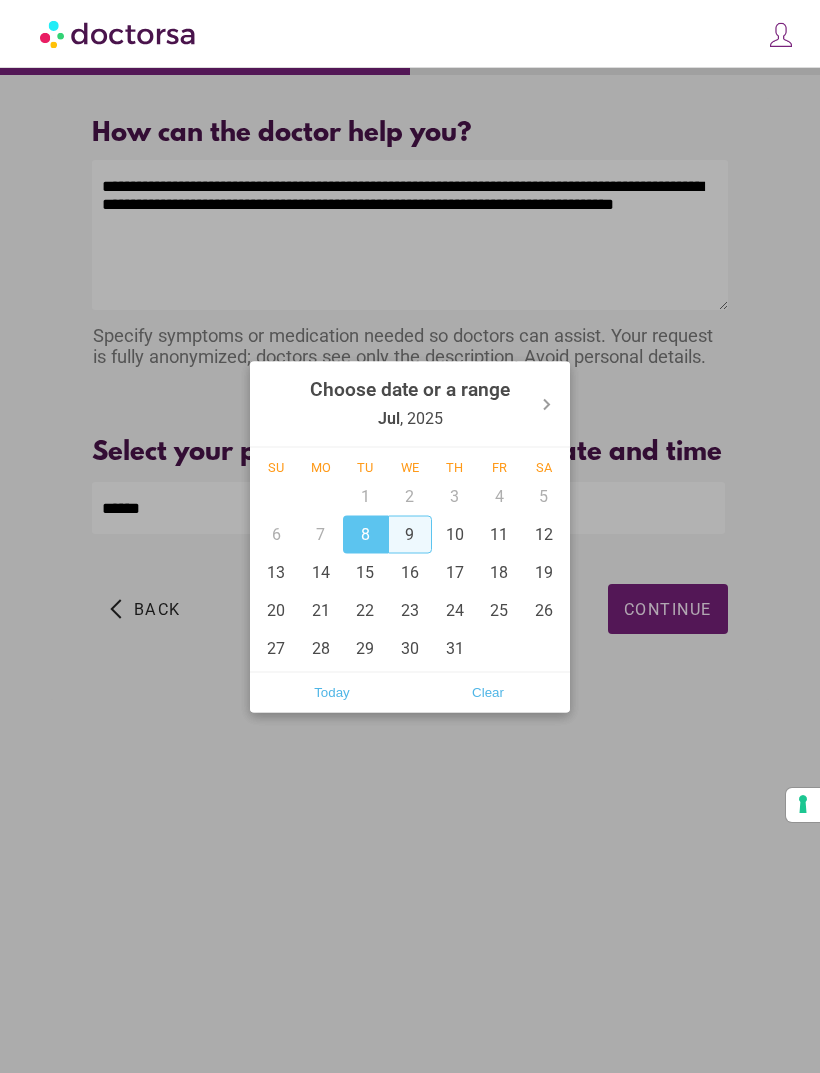 click at bounding box center (410, 536) 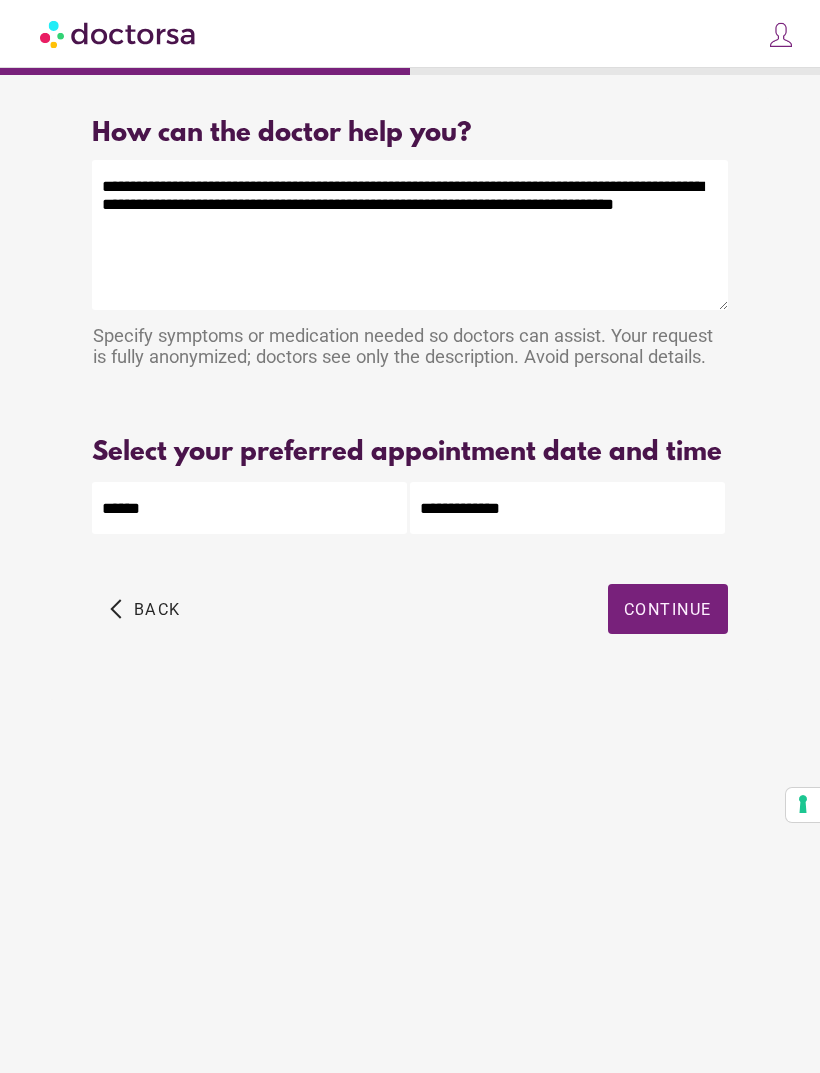 click on "**********" at bounding box center (567, 508) 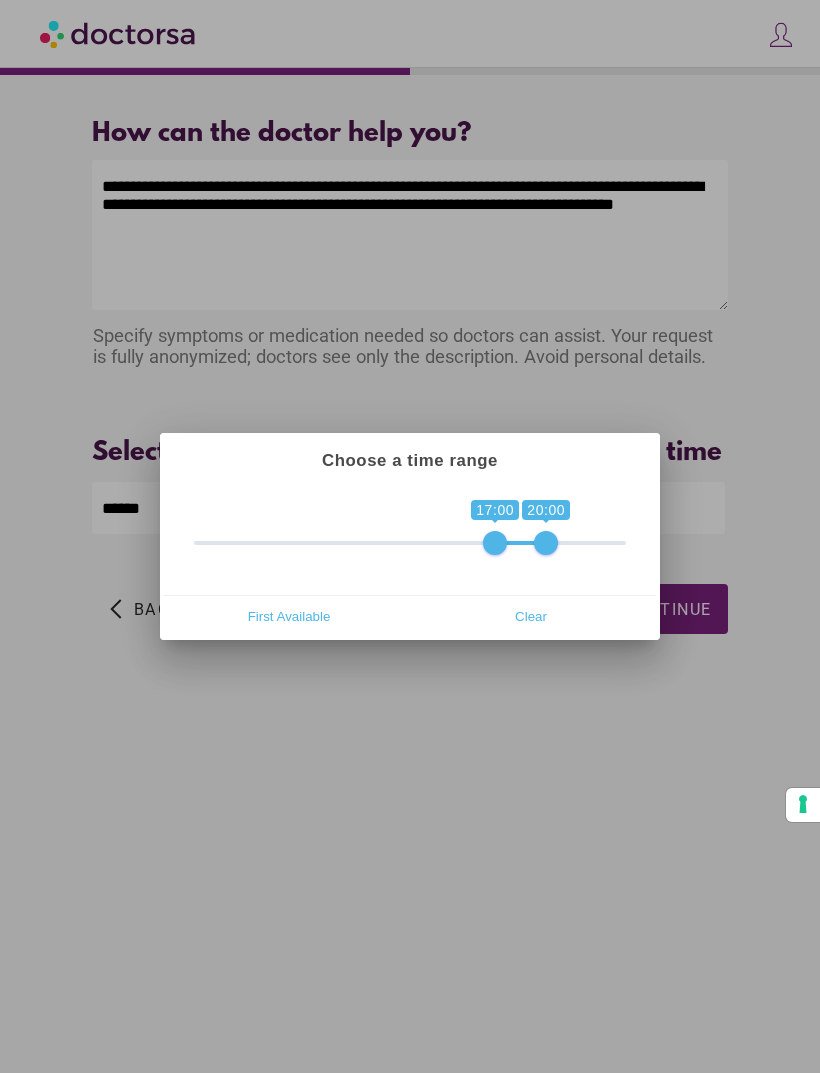 click at bounding box center [410, 536] 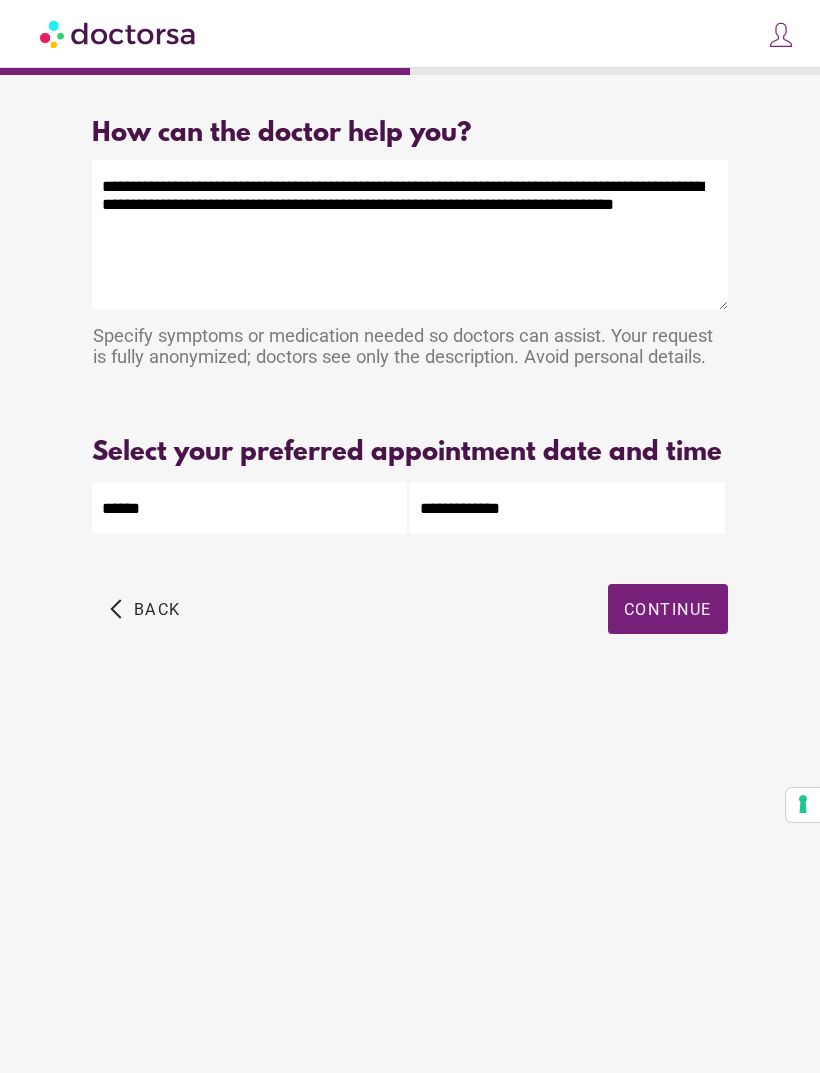 click on "Continue" at bounding box center [668, 609] 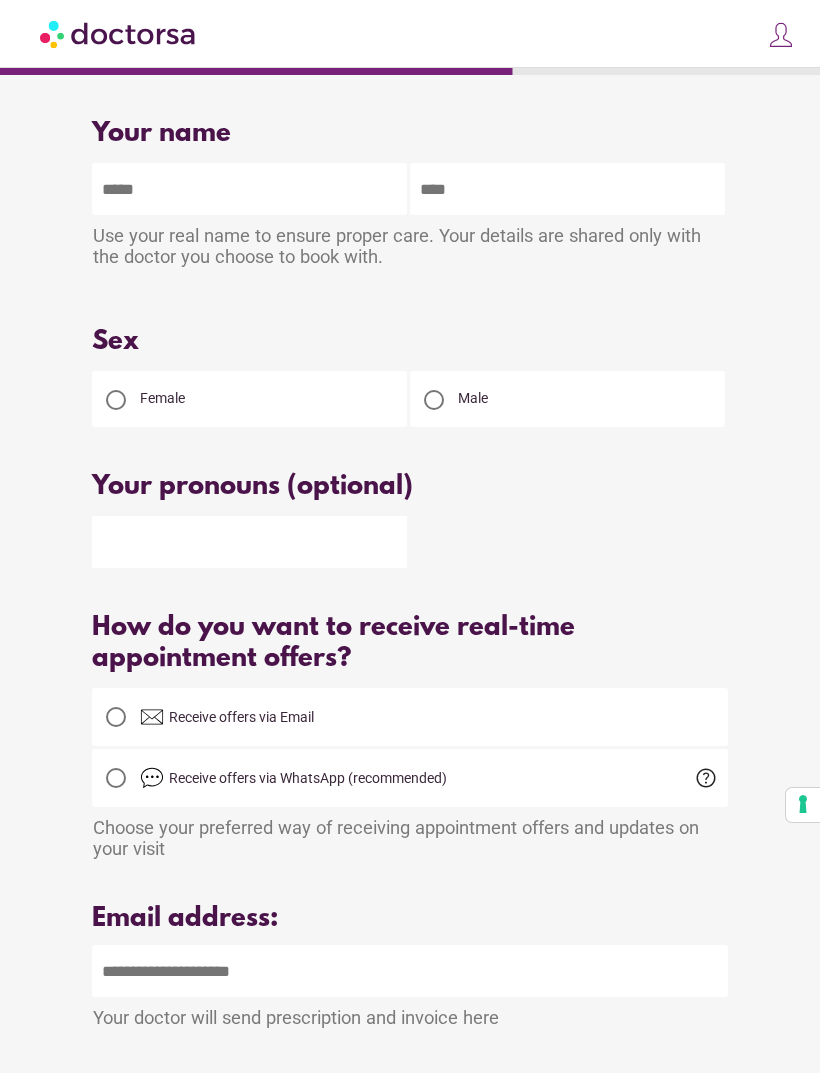 click at bounding box center [249, 189] 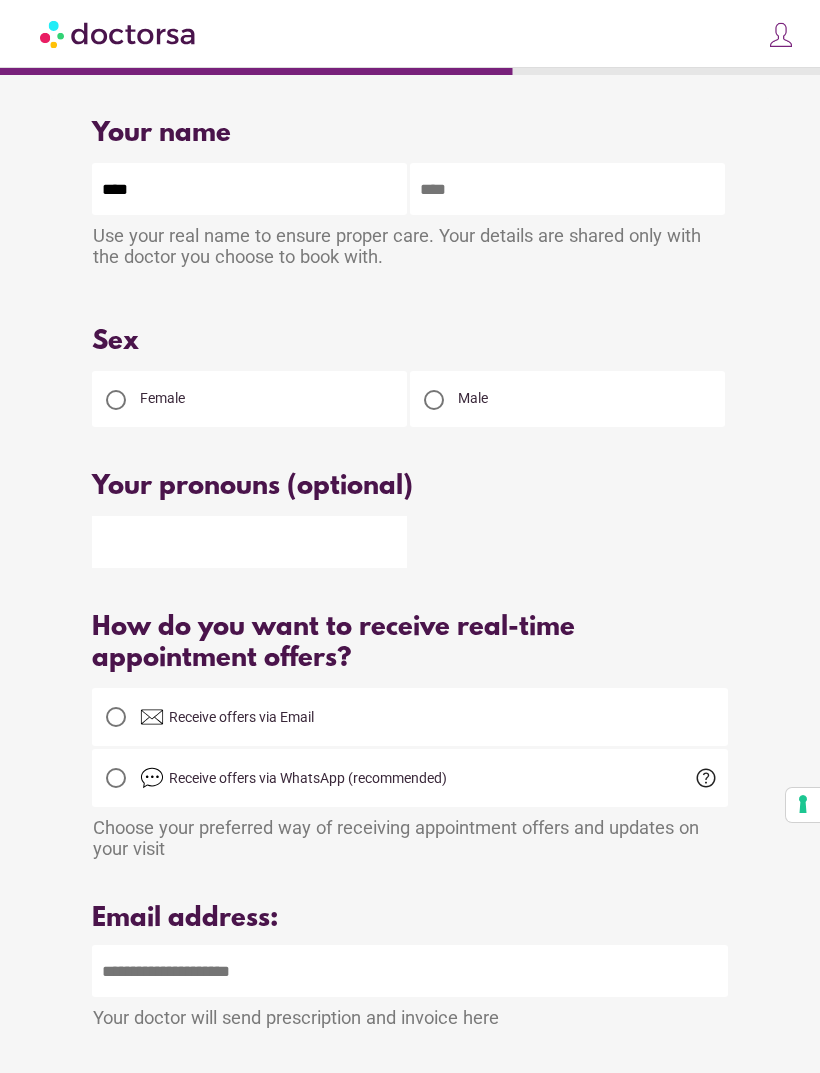 type on "****" 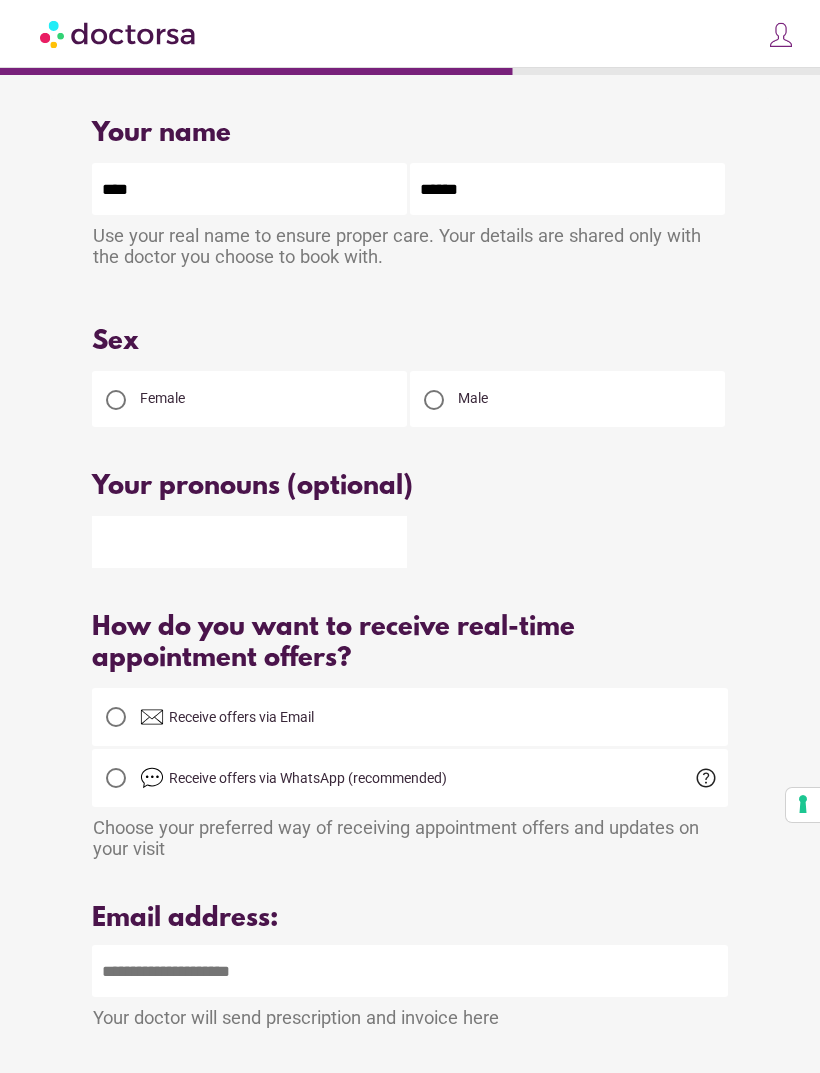 type on "******" 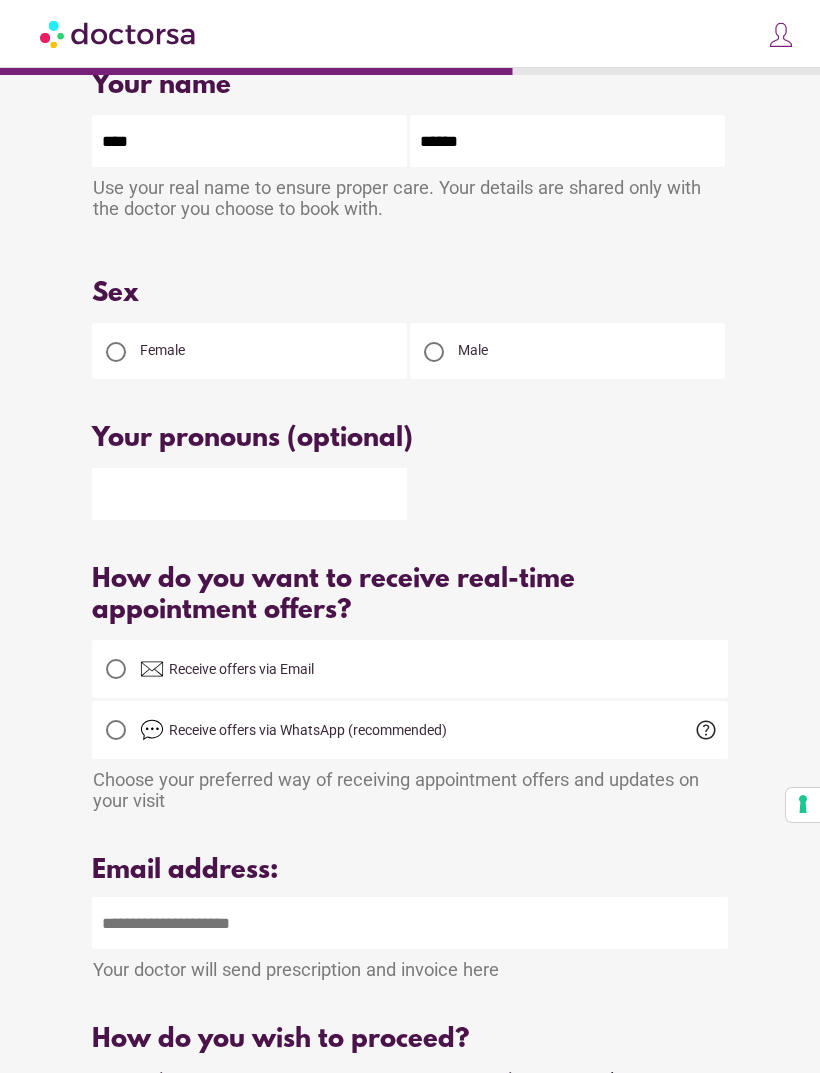 scroll, scrollTop: 54, scrollLeft: 0, axis: vertical 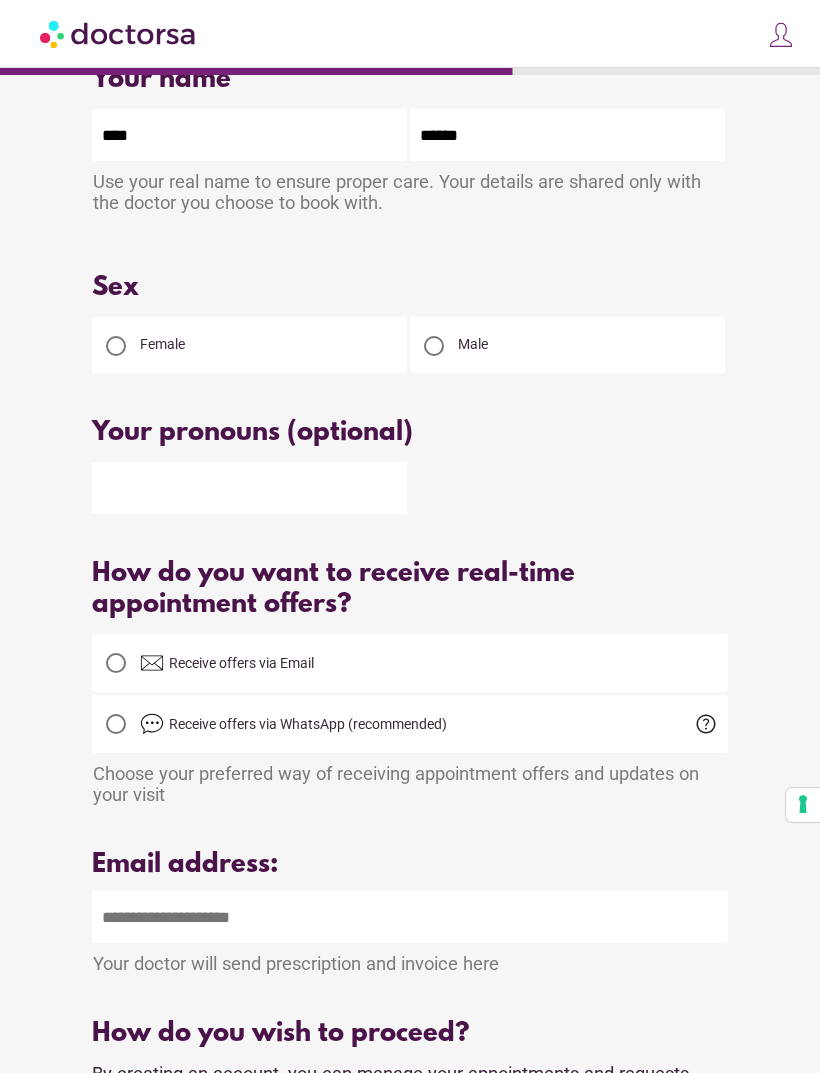 click at bounding box center [409, 917] 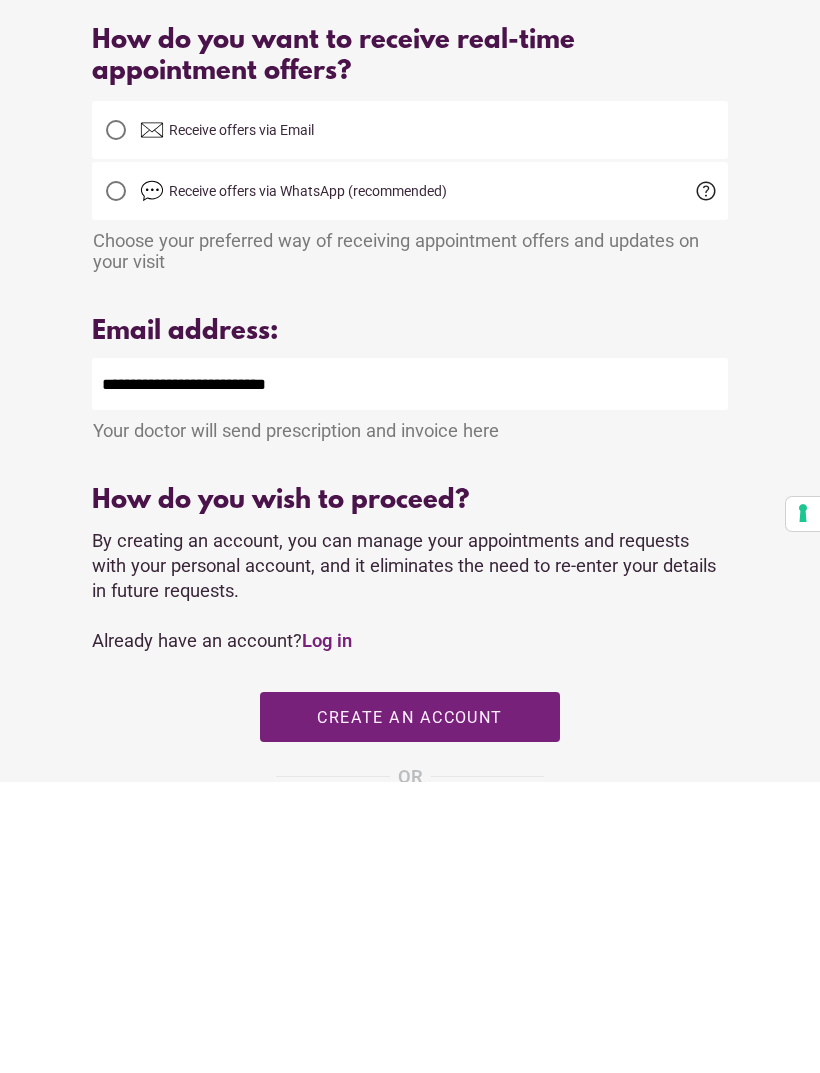 scroll, scrollTop: 541, scrollLeft: 0, axis: vertical 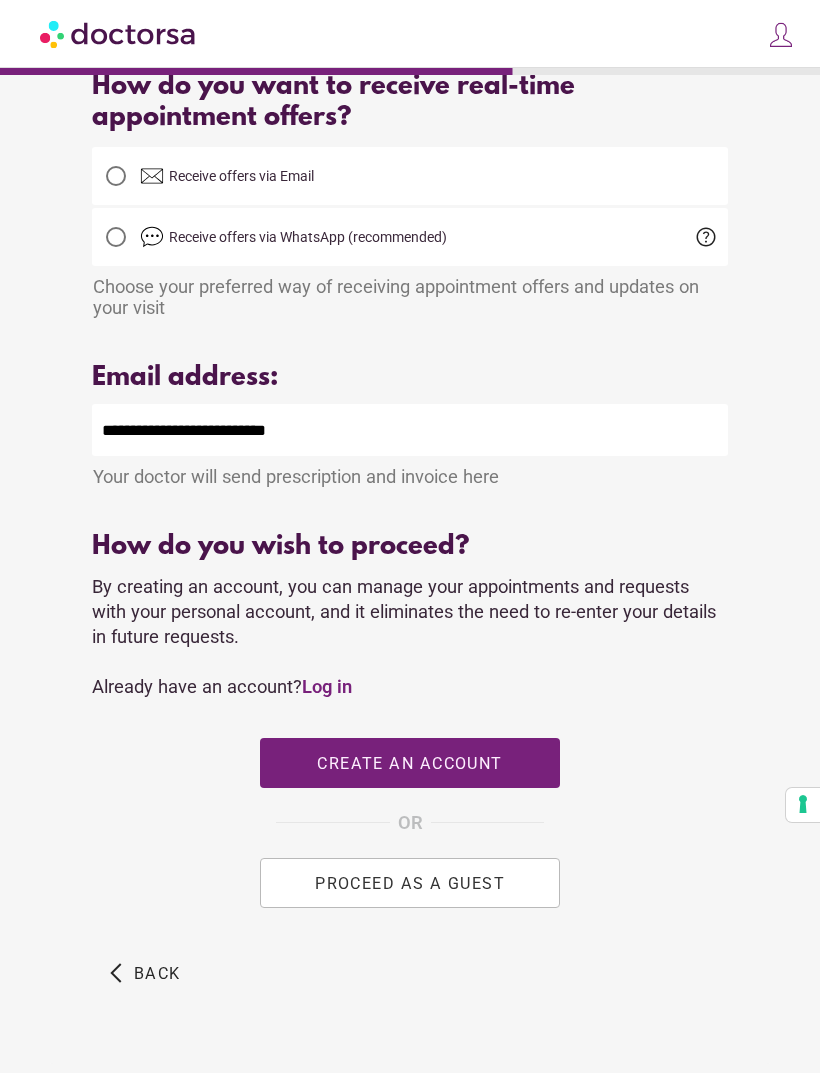 click on "PROCEED AS A GUEST" at bounding box center (410, 882) 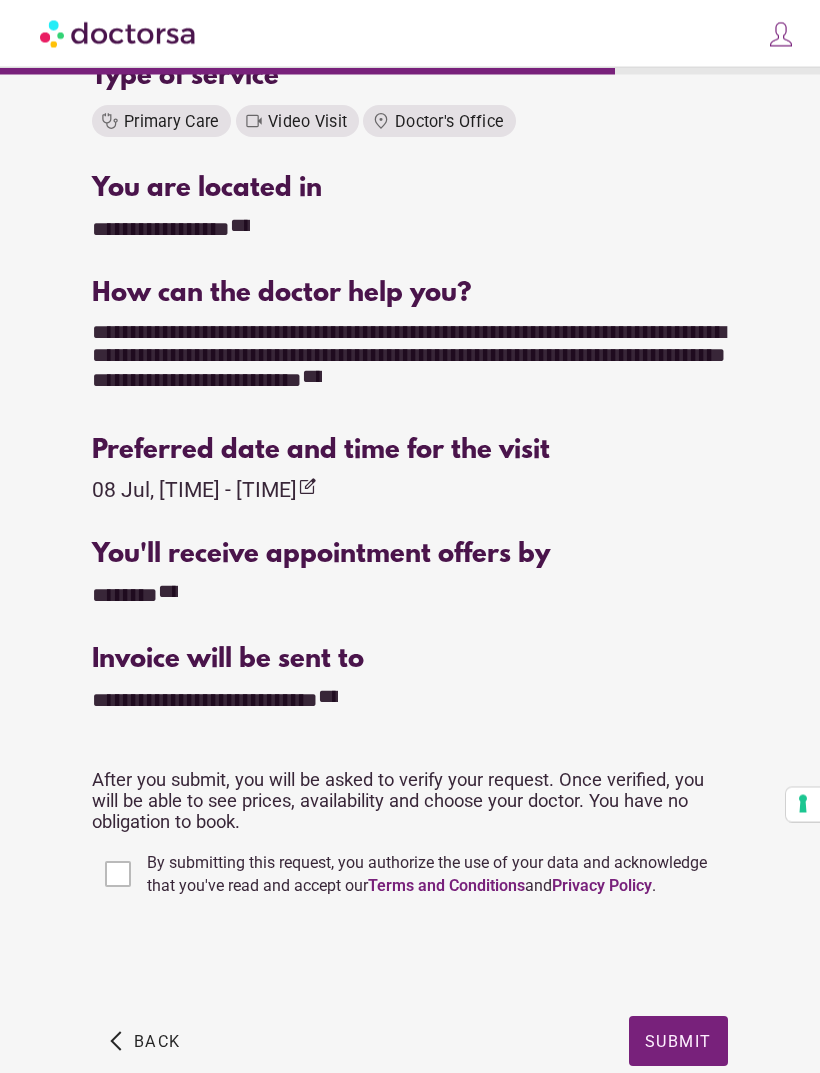 scroll, scrollTop: 446, scrollLeft: 0, axis: vertical 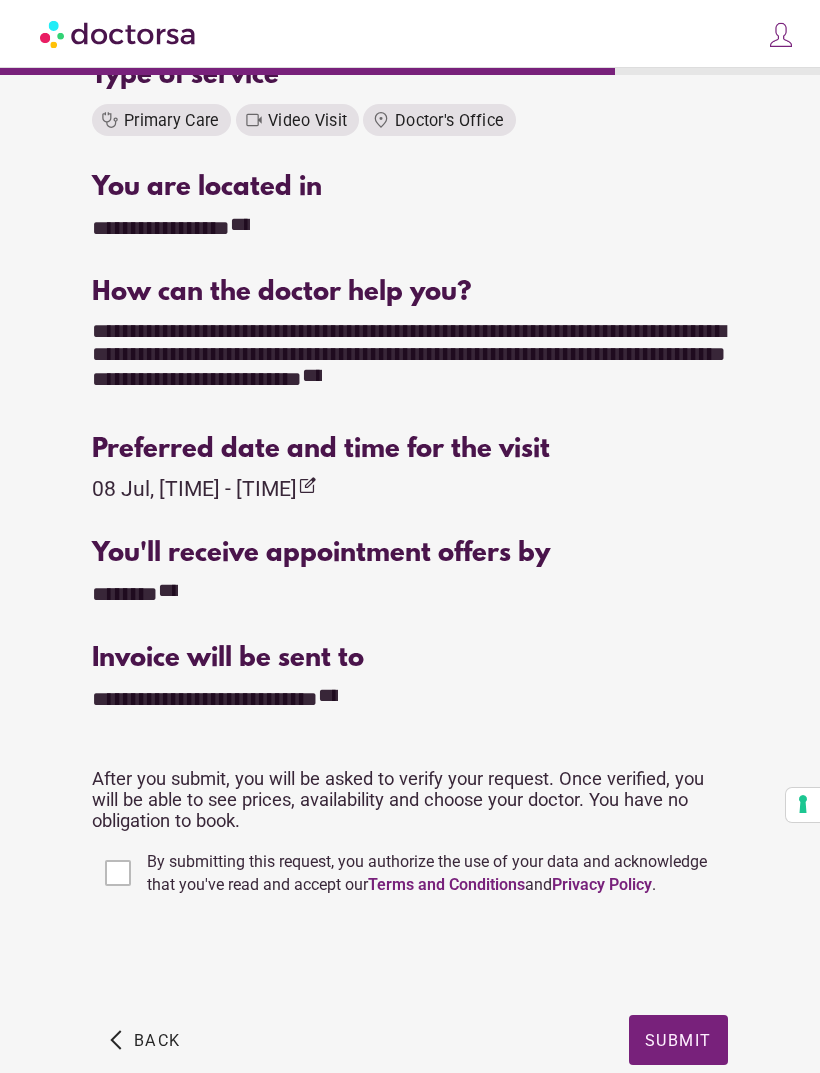 click on "Submit" at bounding box center [678, 1039] 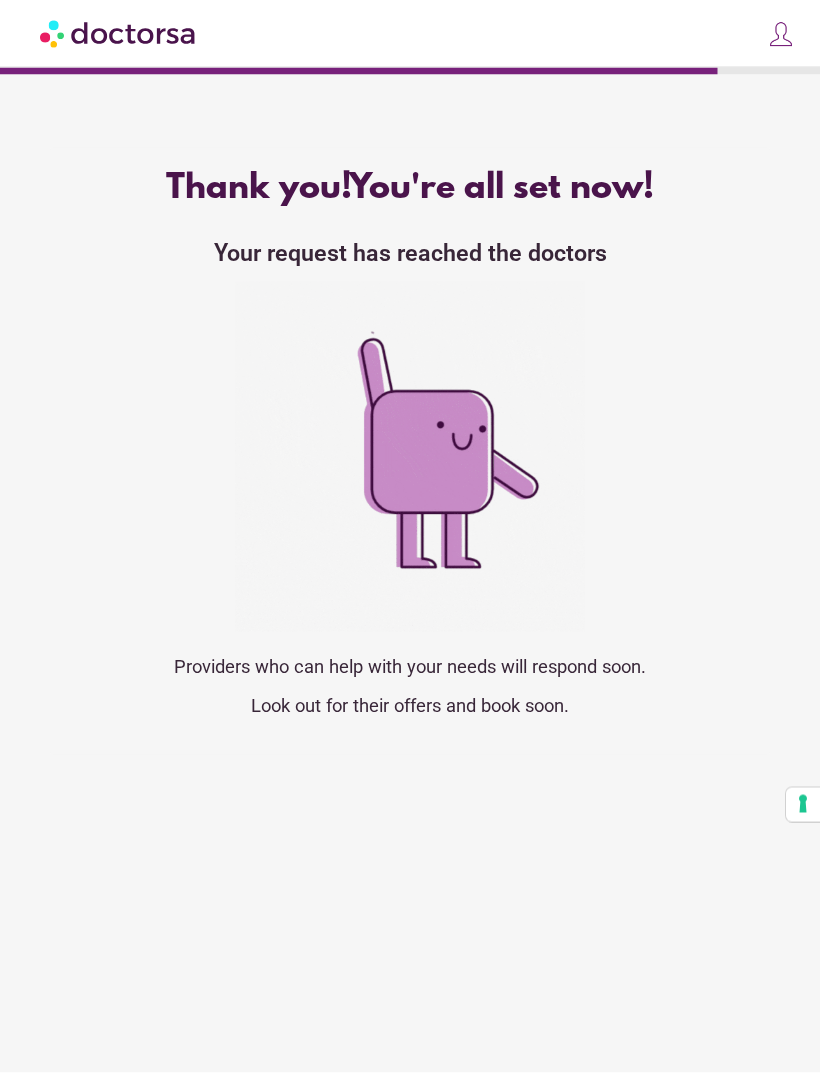 scroll, scrollTop: 0, scrollLeft: 0, axis: both 